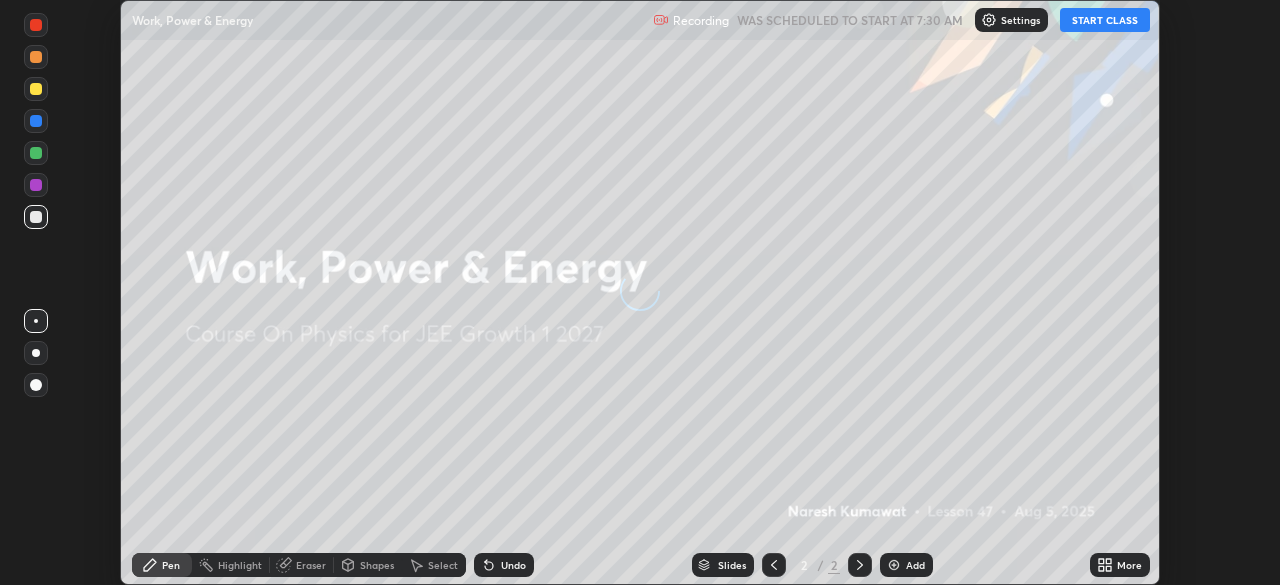 scroll, scrollTop: 0, scrollLeft: 0, axis: both 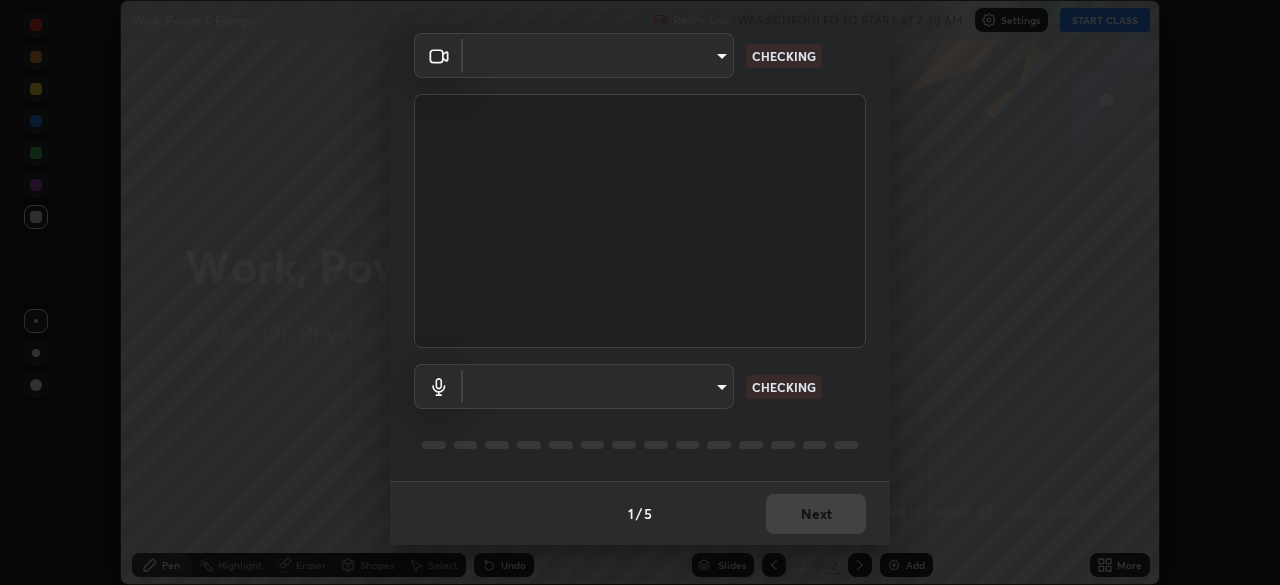 click on "Erase all Work, Power & Energy Recording WAS SCHEDULED TO START AT  7:30 AM Settings START CLASS Setting up your live class Work, Power & Energy • L47 of Course On Physics for JEE Growth 1 2027 [FIRST] [LAST] Pen Highlight Eraser Shapes Select Undo Slides 2 / 2 Add More No doubts shared Encourage your learners to ask a doubt for better clarity Report an issue Reason for reporting Buffering Chat not working Audio - Video sync issue Educator video quality low ​ Attach an image Report Media settings ​ CHECKING ​ CHECKING 1 / 5 Next" at bounding box center (640, 292) 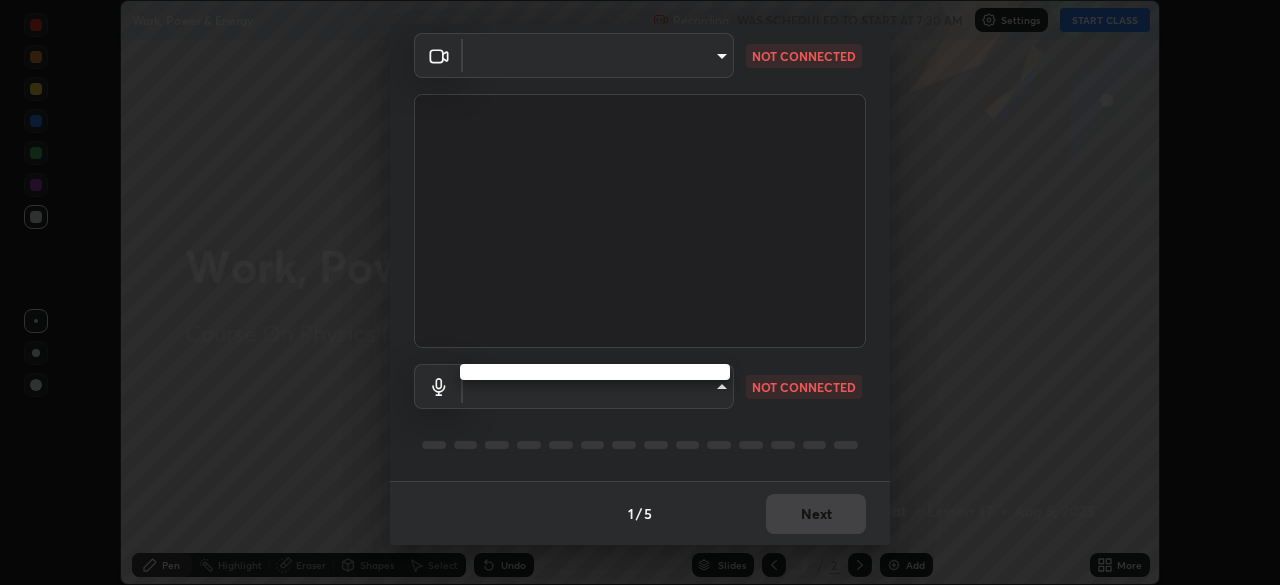 type on "2e9b027d6a4255688e554df818383ce9ed5f881db366686a8468352ce6a31e43" 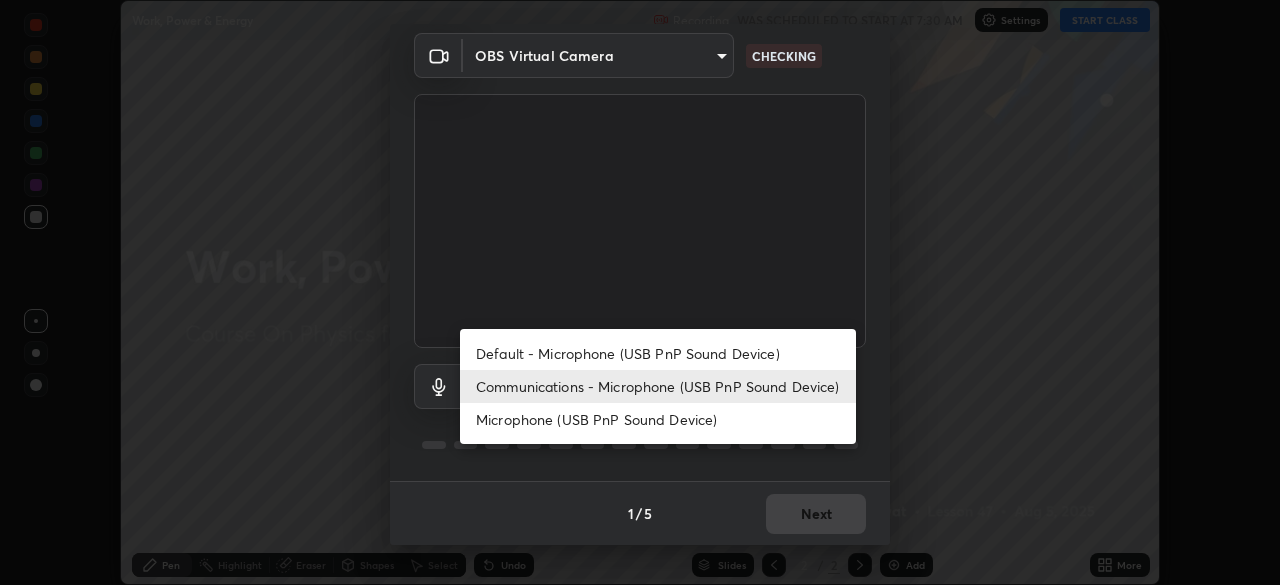 click on "Microphone (USB PnP Sound Device)" at bounding box center [658, 419] 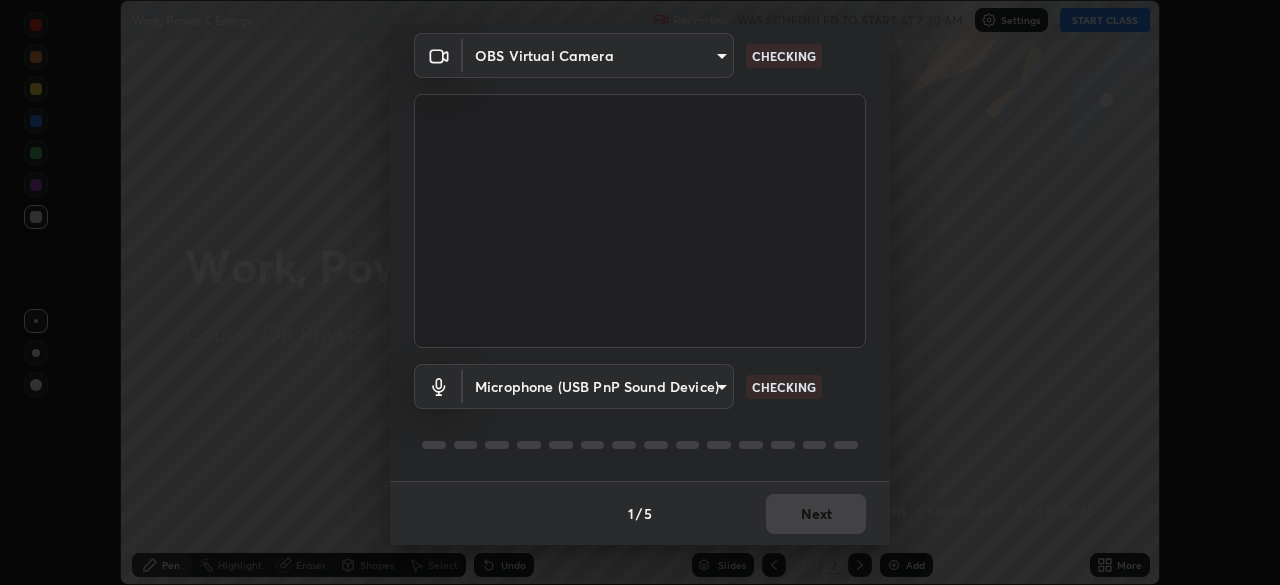 click on "Erase all Work, Power & Energy Recording WAS SCHEDULED TO START AT  7:30 AM Settings START CLASS Setting up your live class Work, Power & Energy • L47 of Course On Physics for JEE Growth 1 2027 [FIRST] [LAST] Pen Highlight Eraser Shapes Select Undo Slides 2 / 2 Add More No doubts shared Encourage your learners to ask a doubt for better clarity Report an issue Reason for reporting Buffering Chat not working Audio - Video sync issue Educator video quality low ​ Attach an image Report Media settings OBS Virtual Camera [HASH] CHECKING Microphone (USB PnP Sound Device) [HASH] CHECKING 1 / 5 Next" at bounding box center [640, 292] 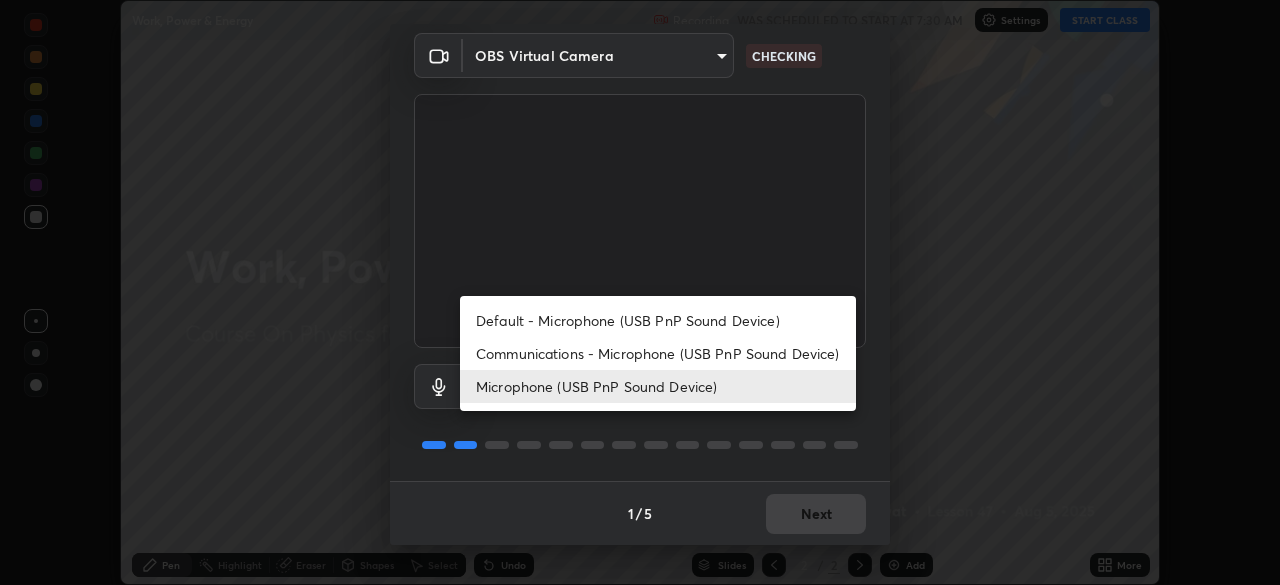 click on "Communications - Microphone (USB PnP Sound Device)" at bounding box center (658, 353) 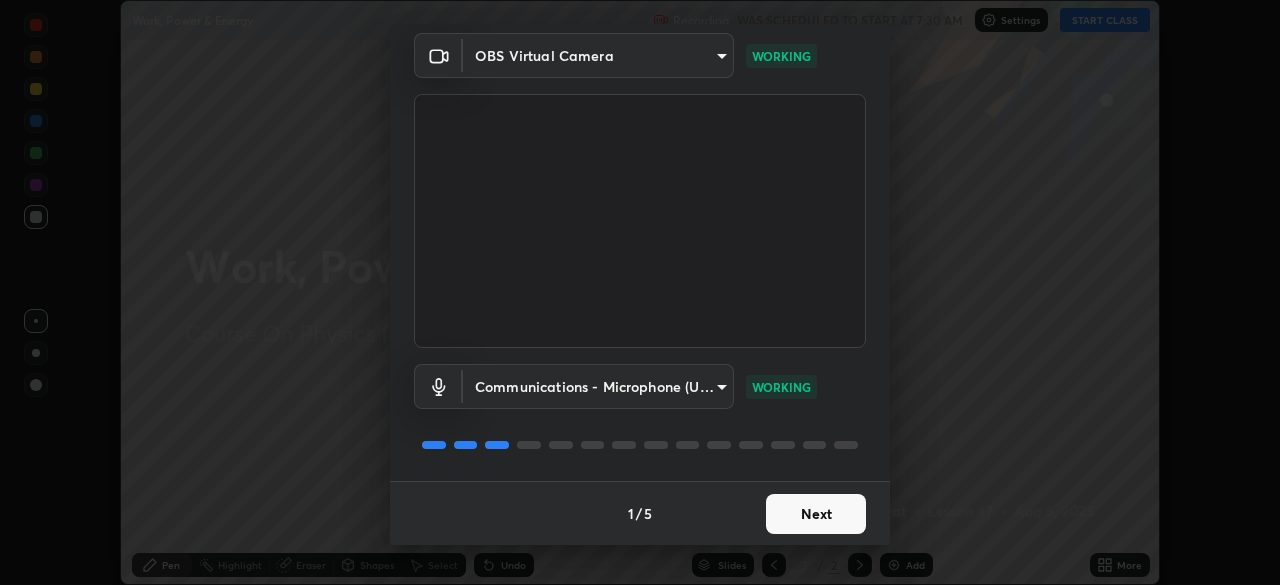 click on "Next" at bounding box center (816, 514) 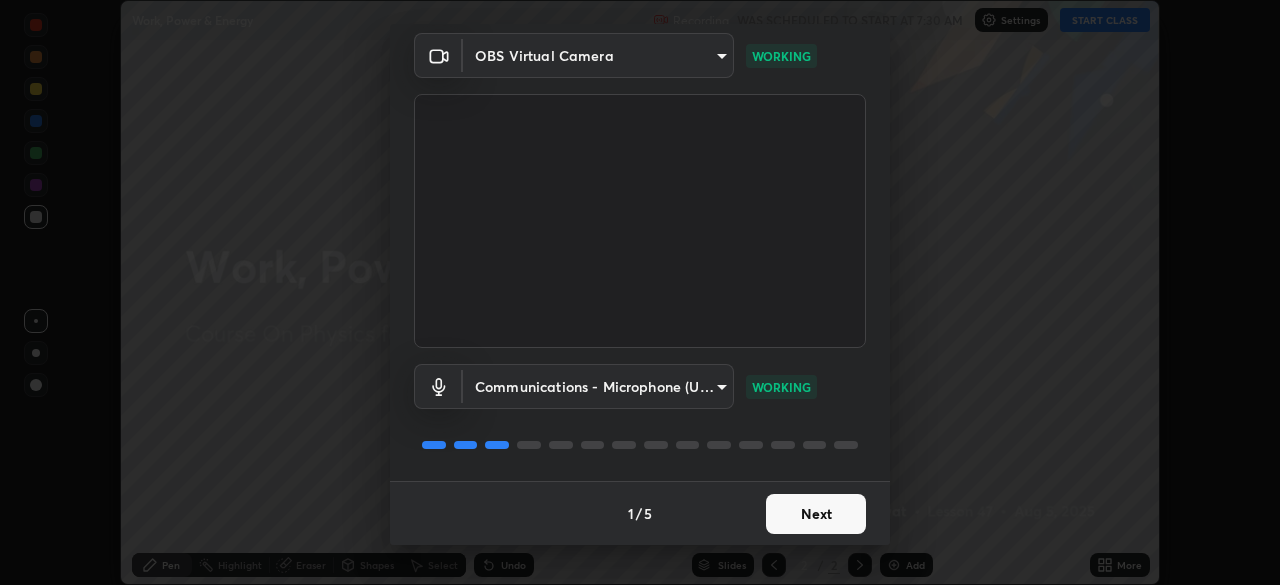 scroll, scrollTop: 0, scrollLeft: 0, axis: both 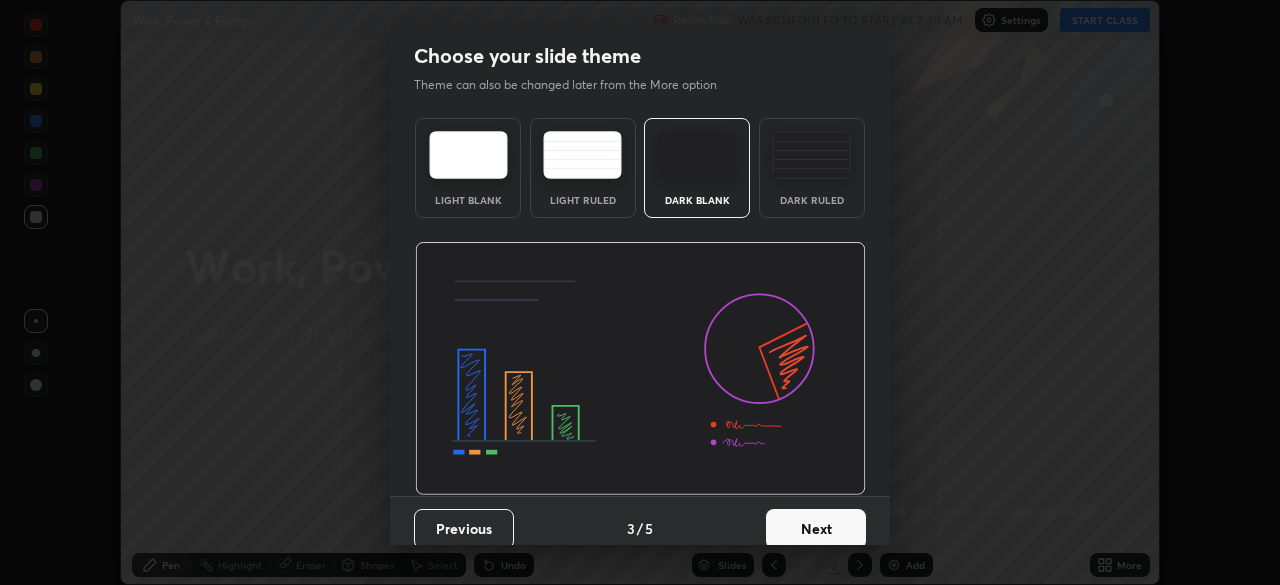 click on "Next" at bounding box center (816, 529) 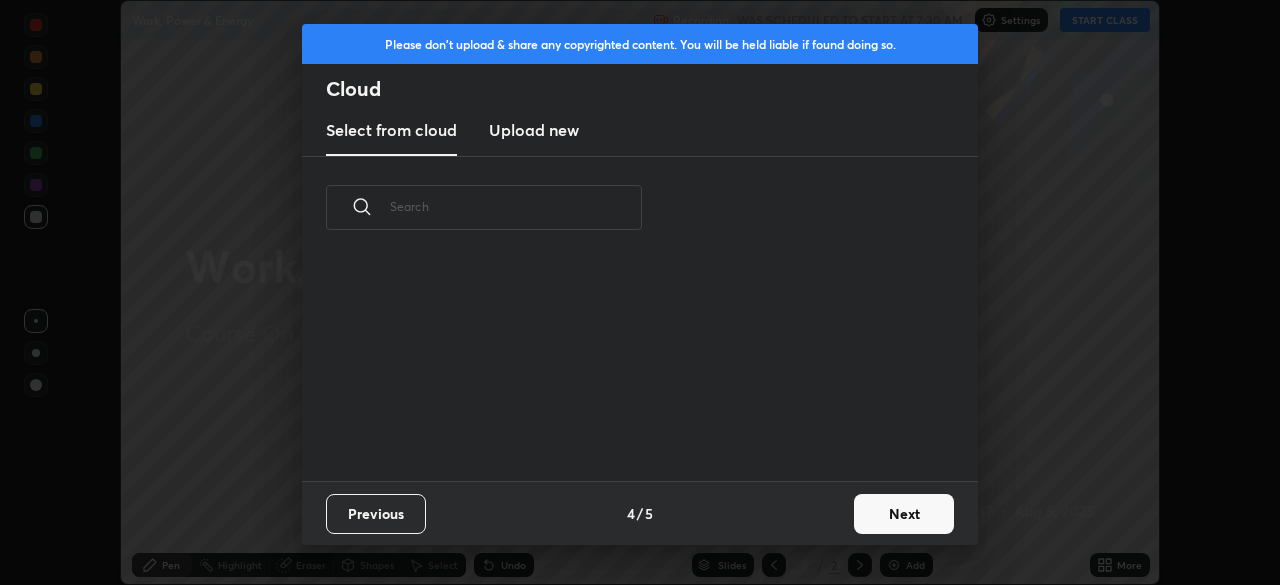 click on "Next" at bounding box center (904, 514) 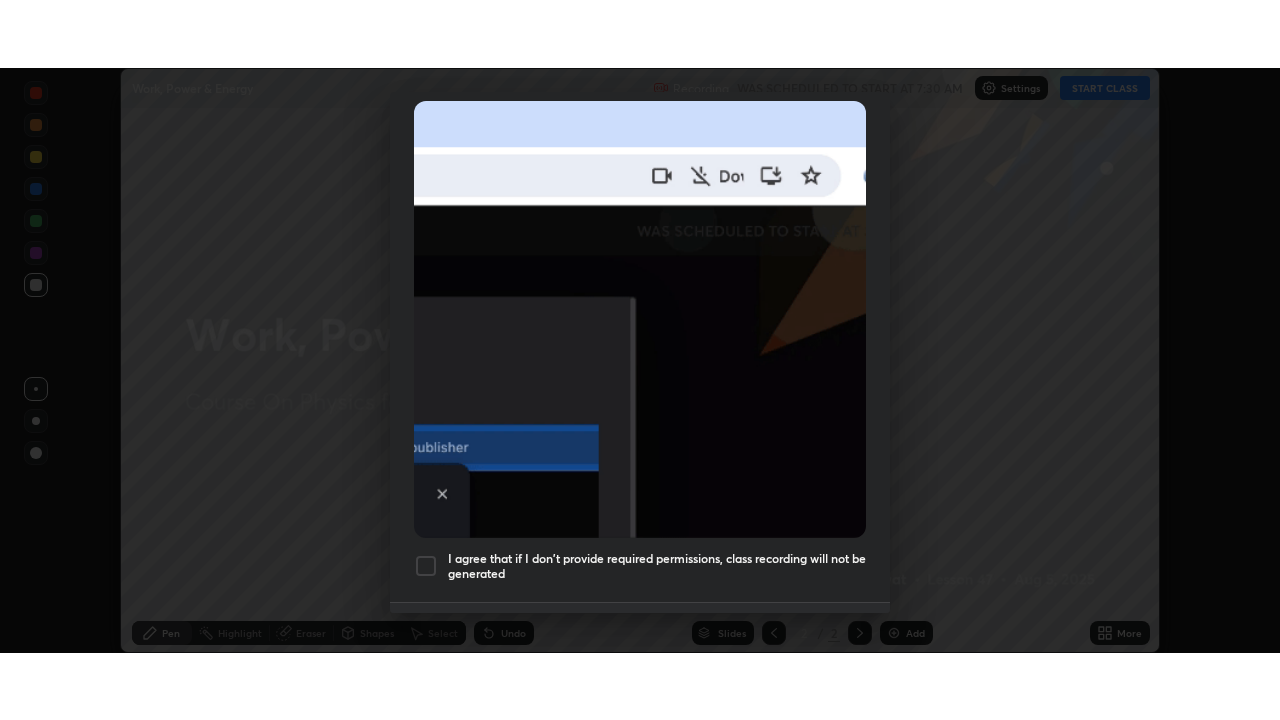 scroll, scrollTop: 479, scrollLeft: 0, axis: vertical 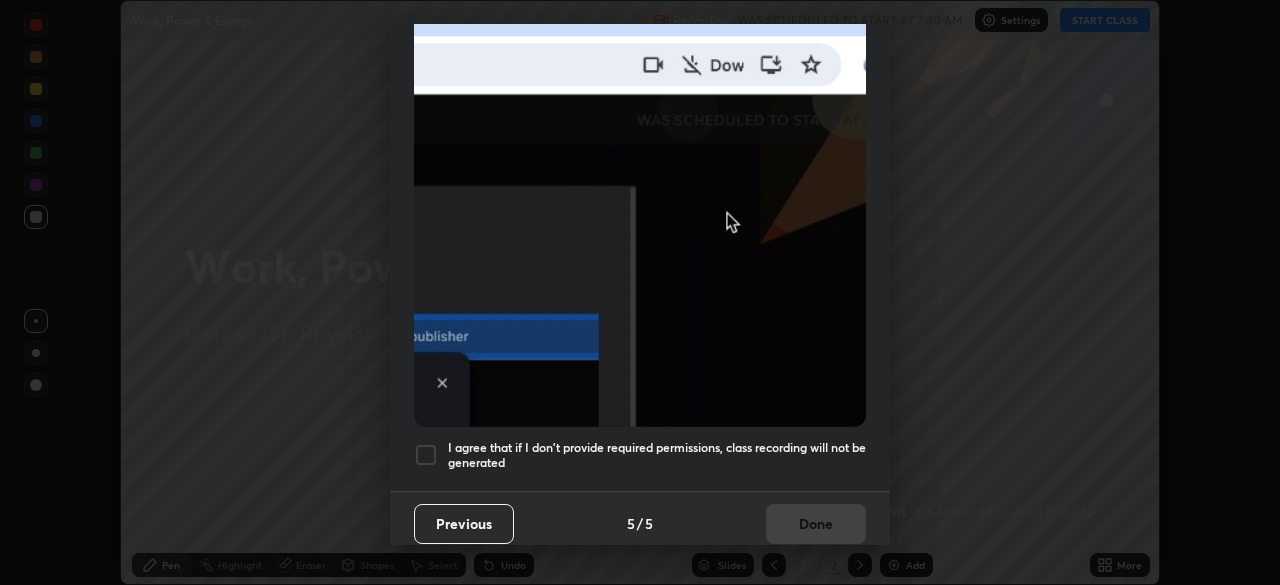 click on "I agree that if I don't provide required permissions, class recording will not be generated" at bounding box center (657, 455) 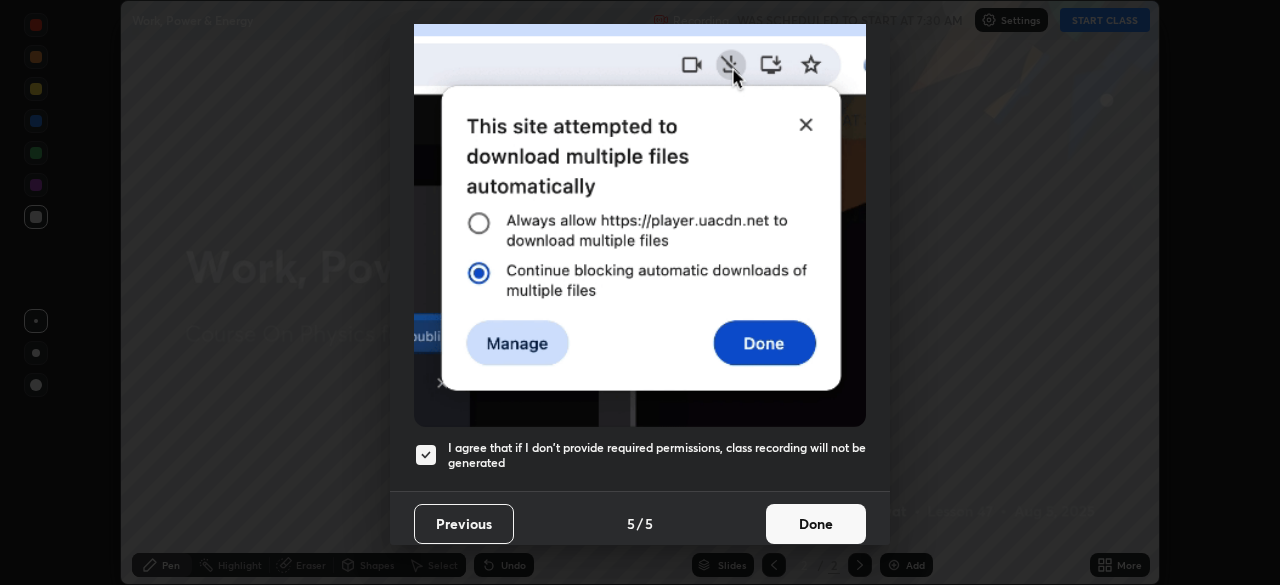 click on "Done" at bounding box center (816, 524) 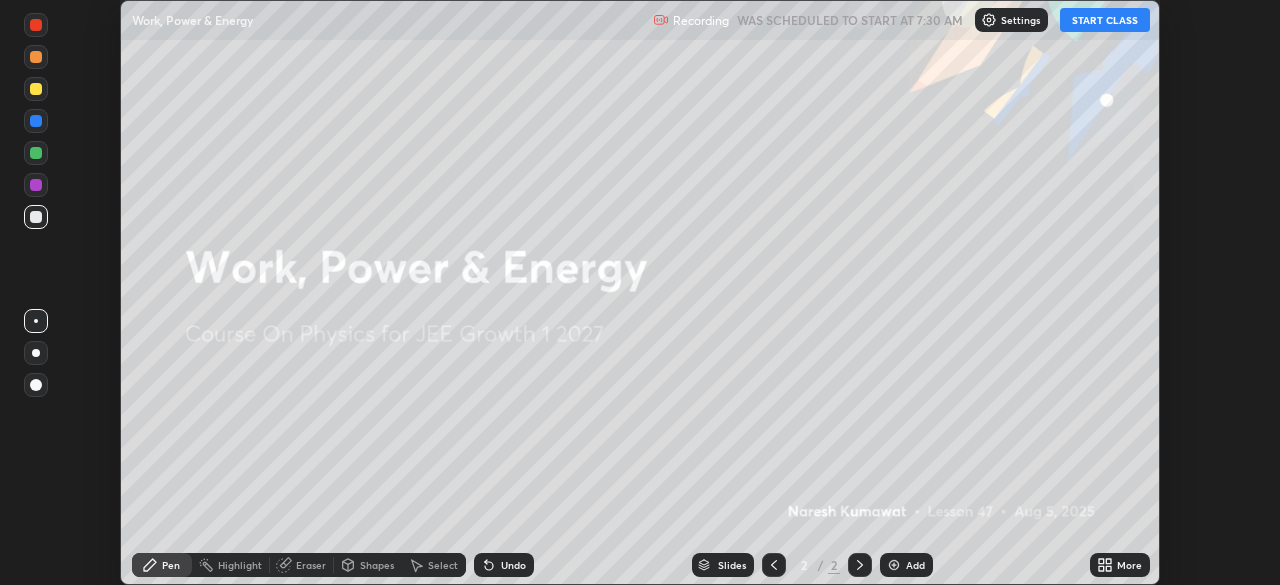 click on "START CLASS" at bounding box center (1105, 20) 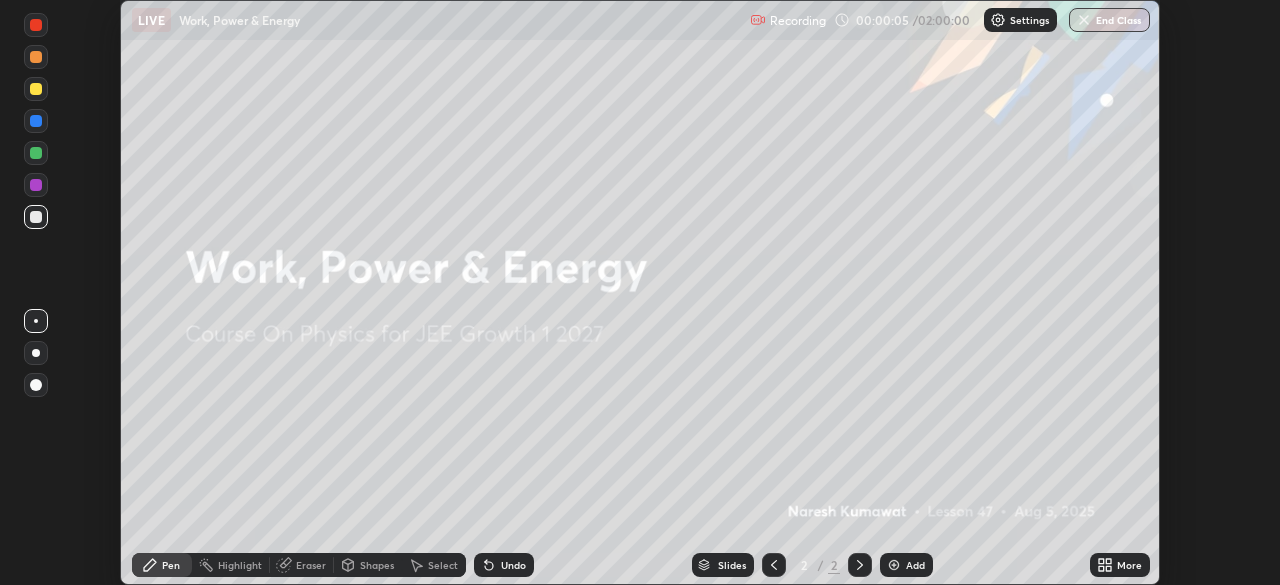 click on "Add" at bounding box center (915, 565) 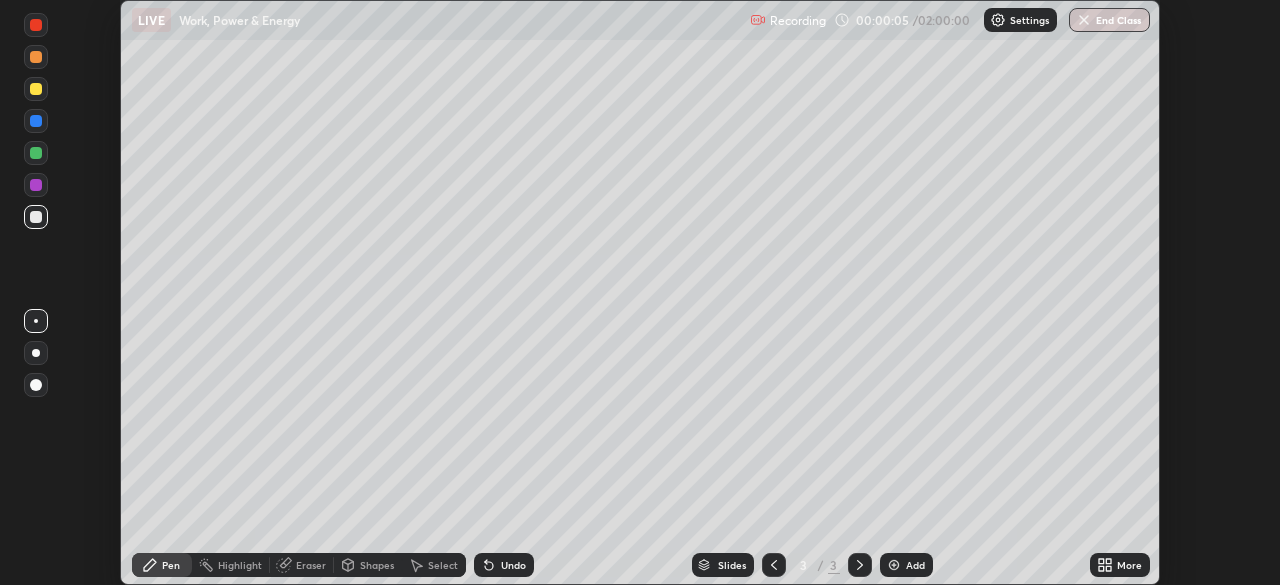 click on "More" at bounding box center [1129, 565] 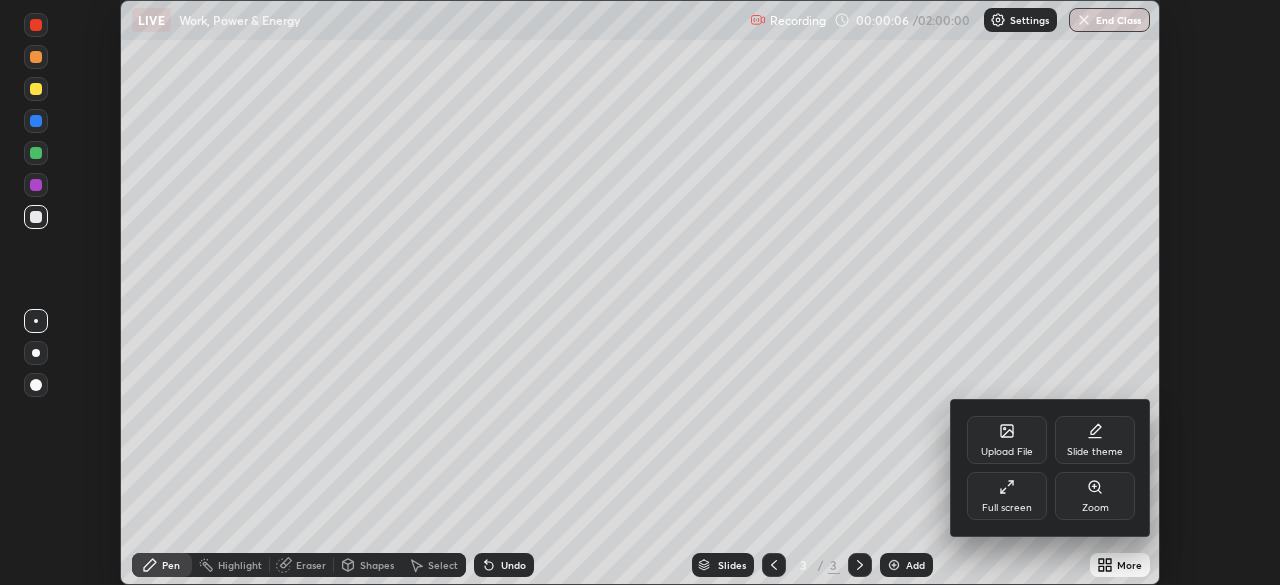 click on "Full screen" at bounding box center [1007, 496] 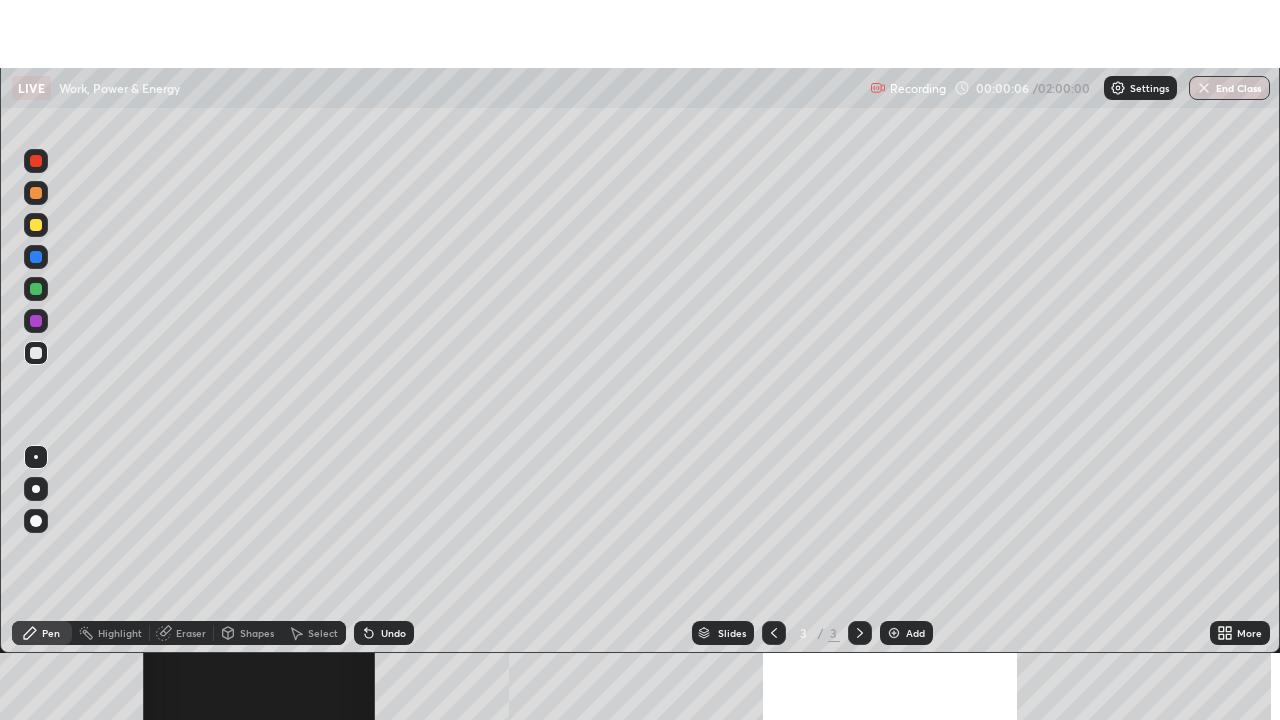 scroll, scrollTop: 99280, scrollLeft: 98720, axis: both 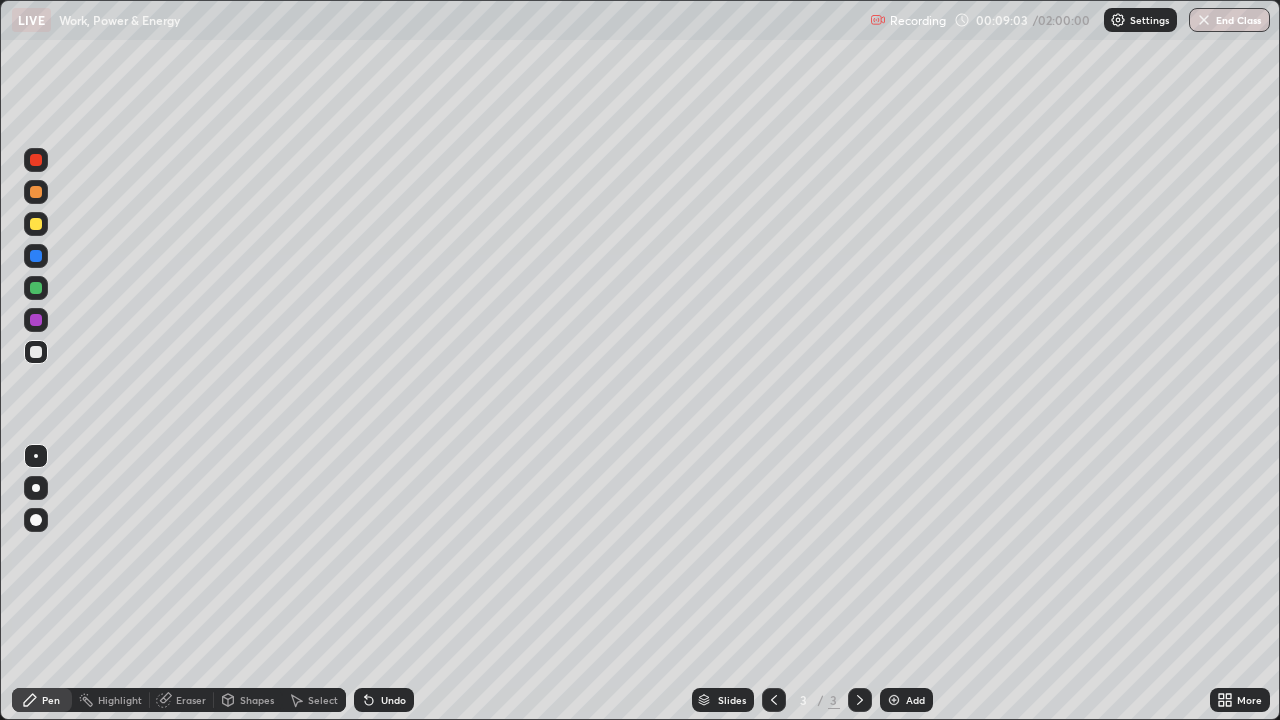click on "Undo" at bounding box center (384, 700) 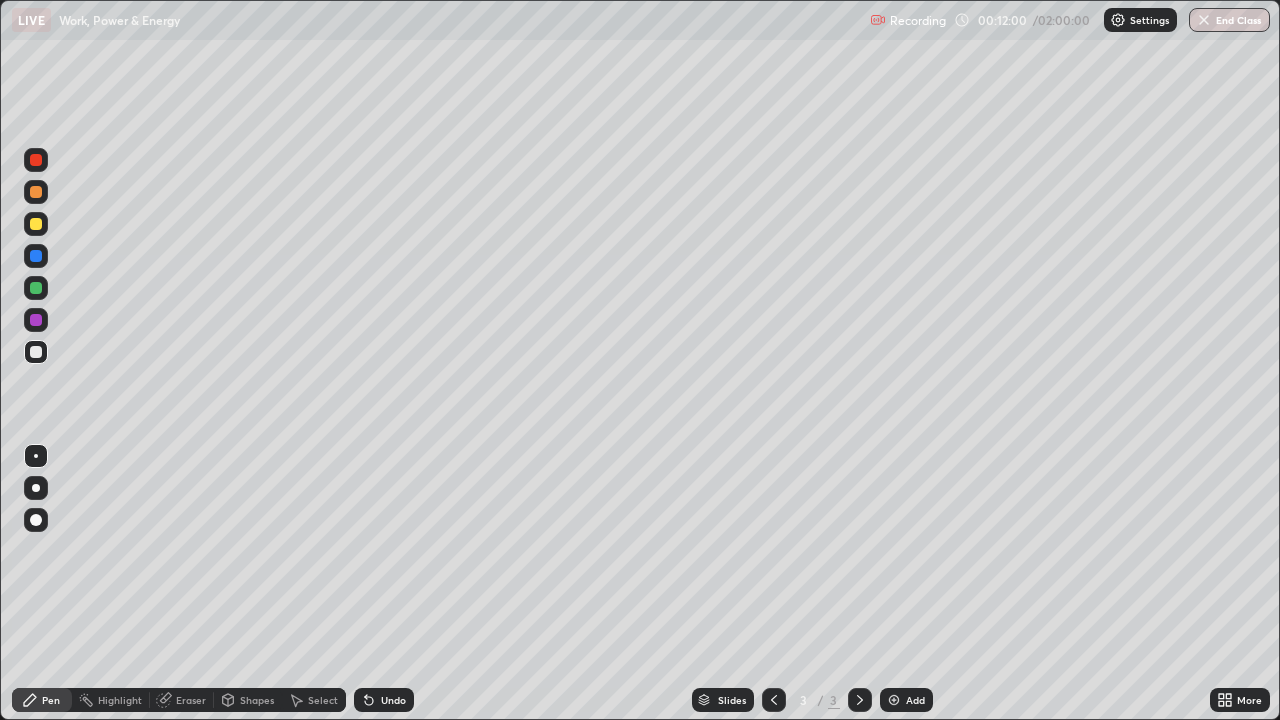 click on "Add" at bounding box center [915, 700] 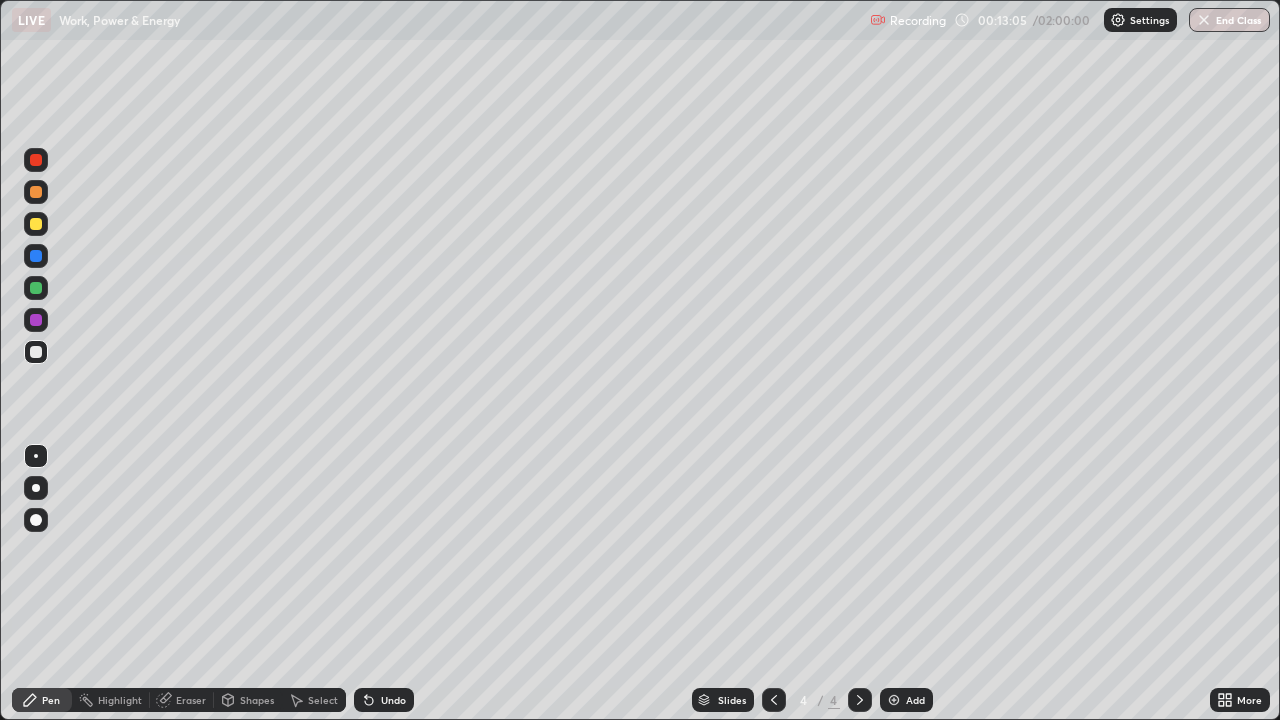 click on "Undo" at bounding box center (384, 700) 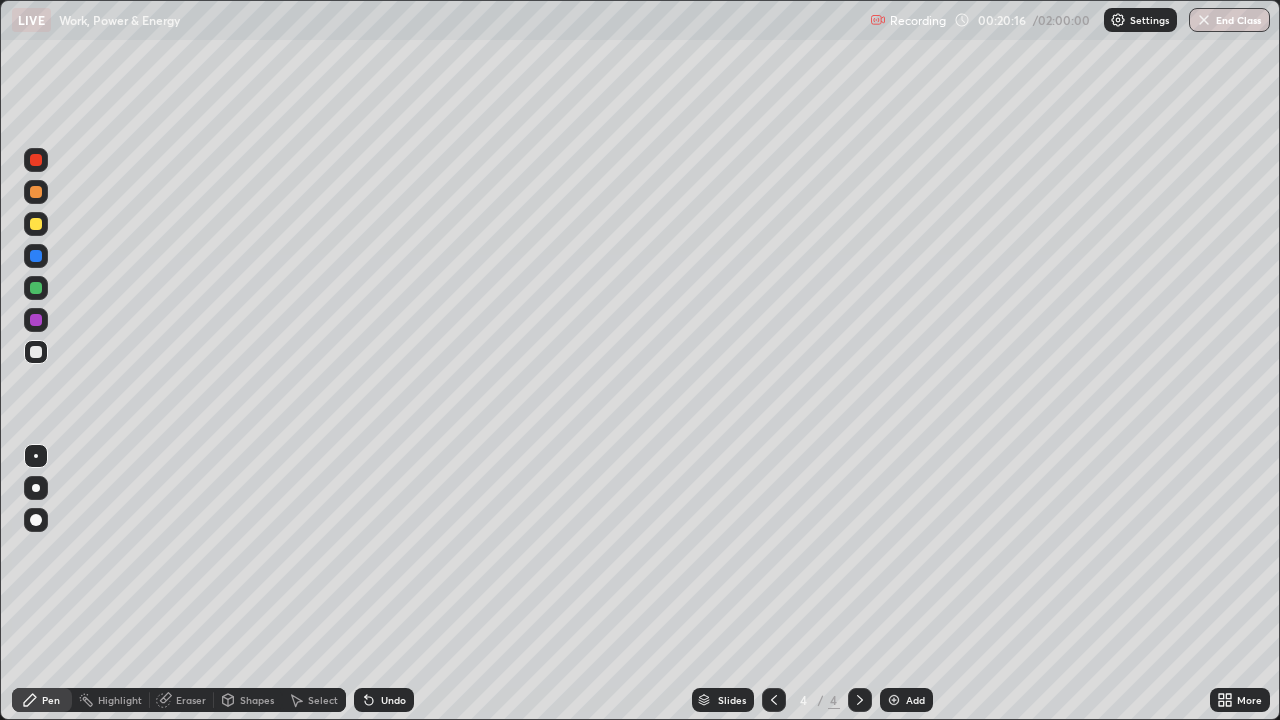 click on "Undo" at bounding box center (393, 700) 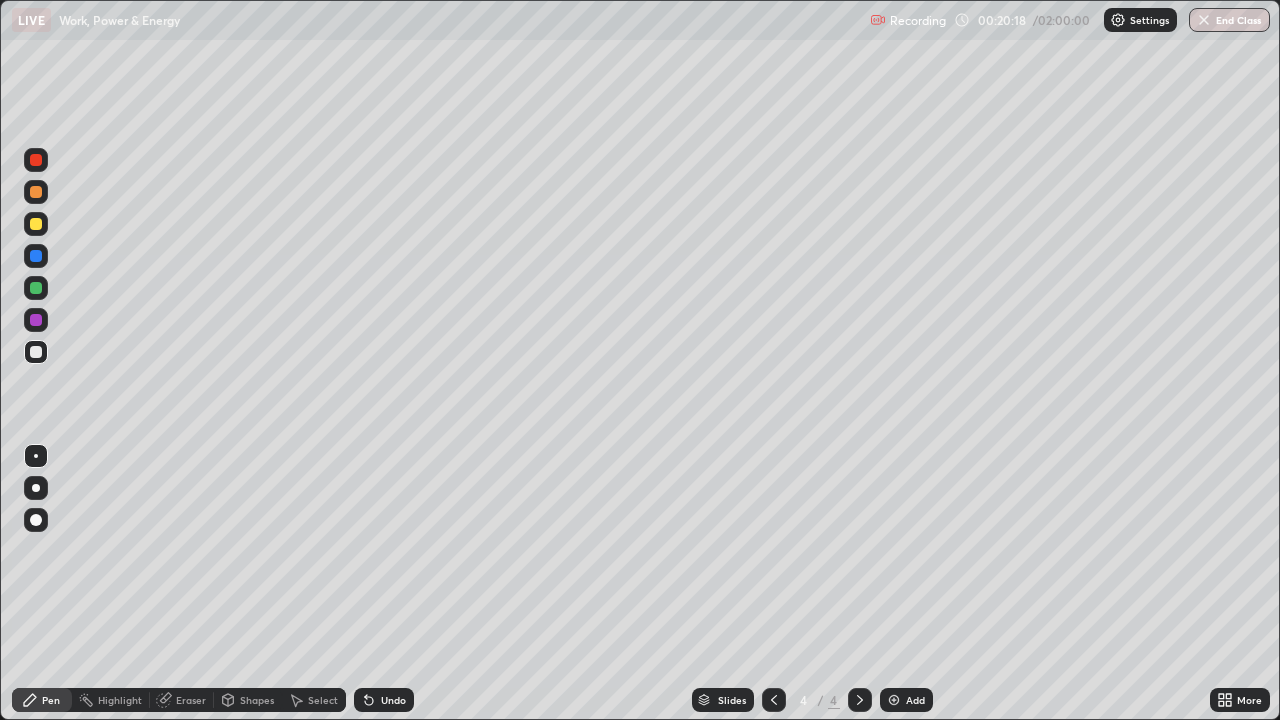 click on "Add" at bounding box center (906, 700) 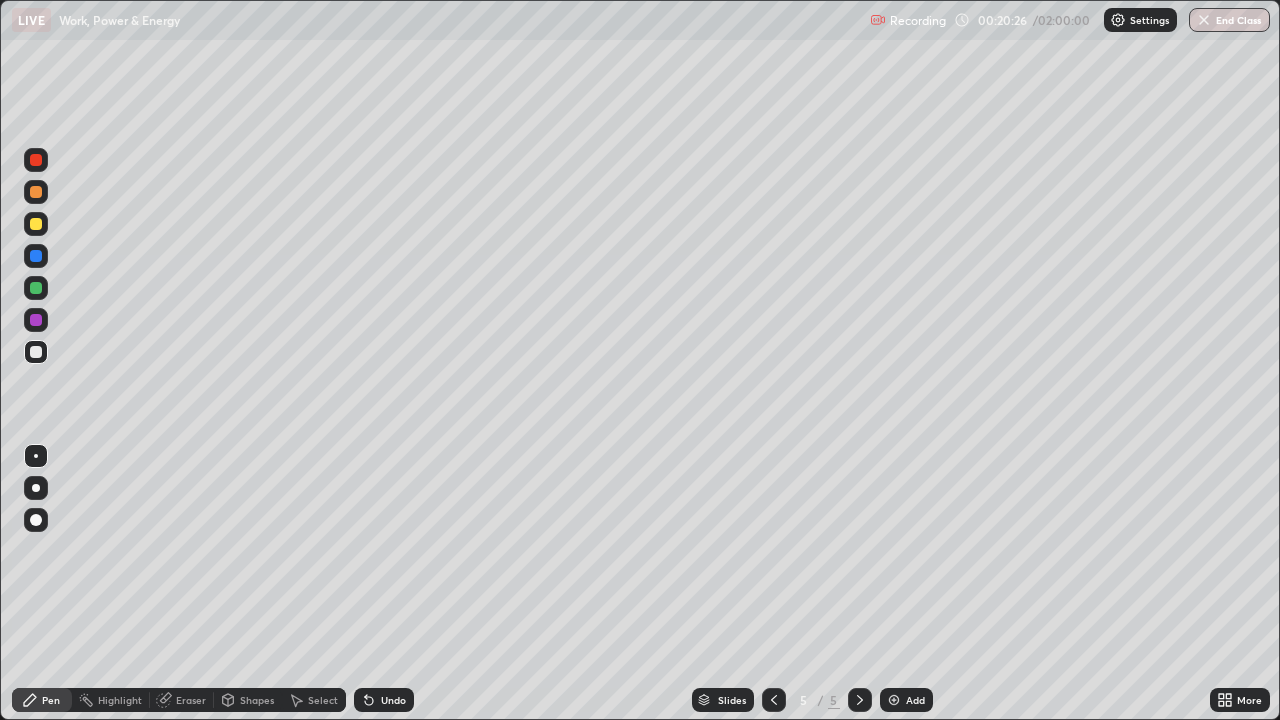click 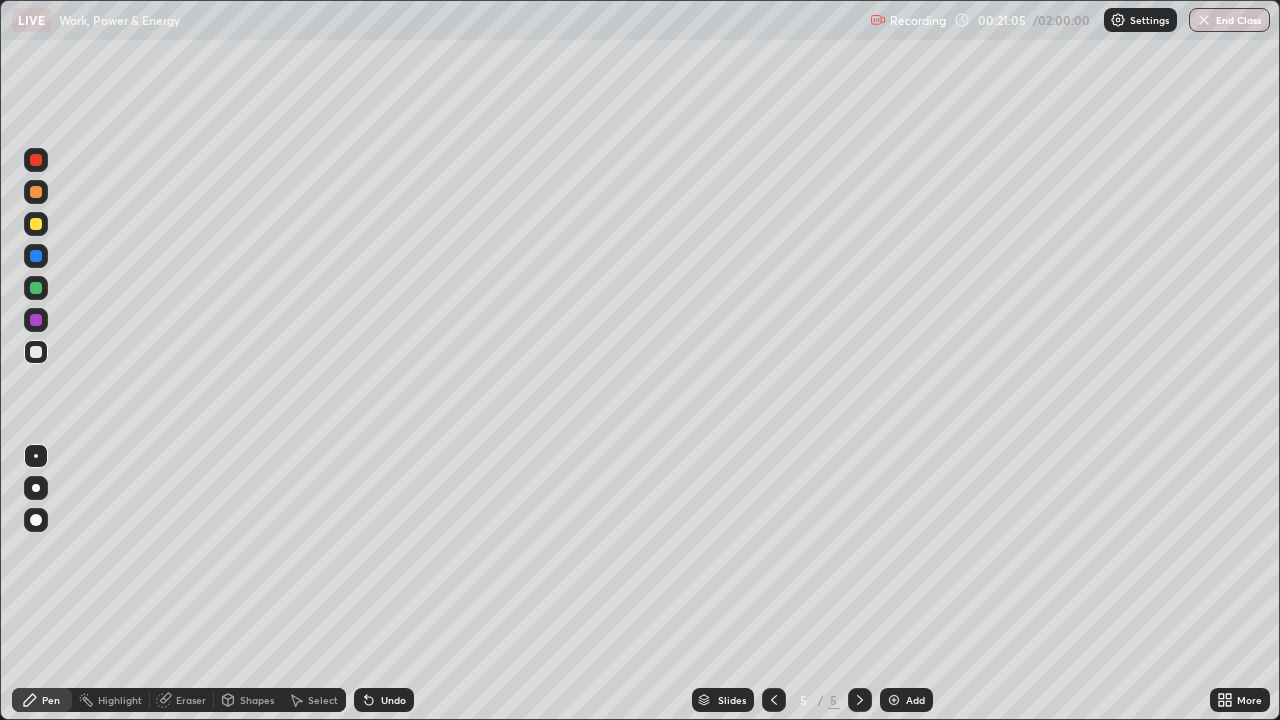 click 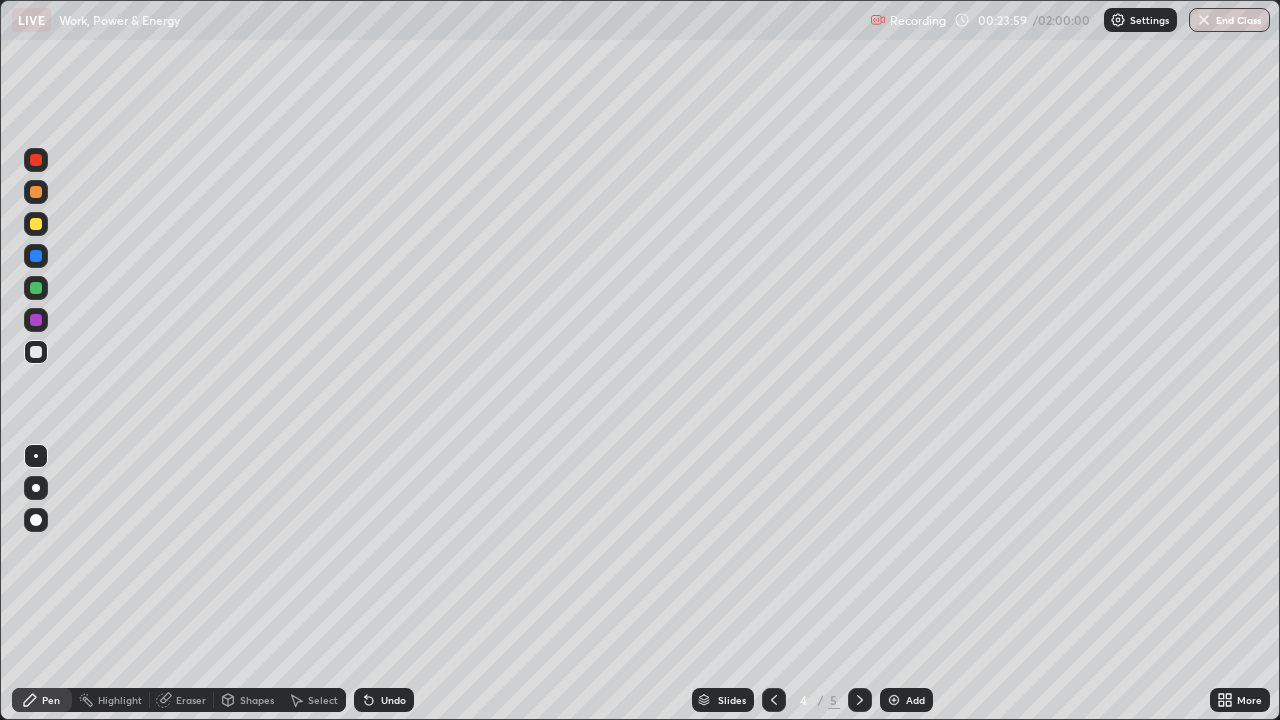 click 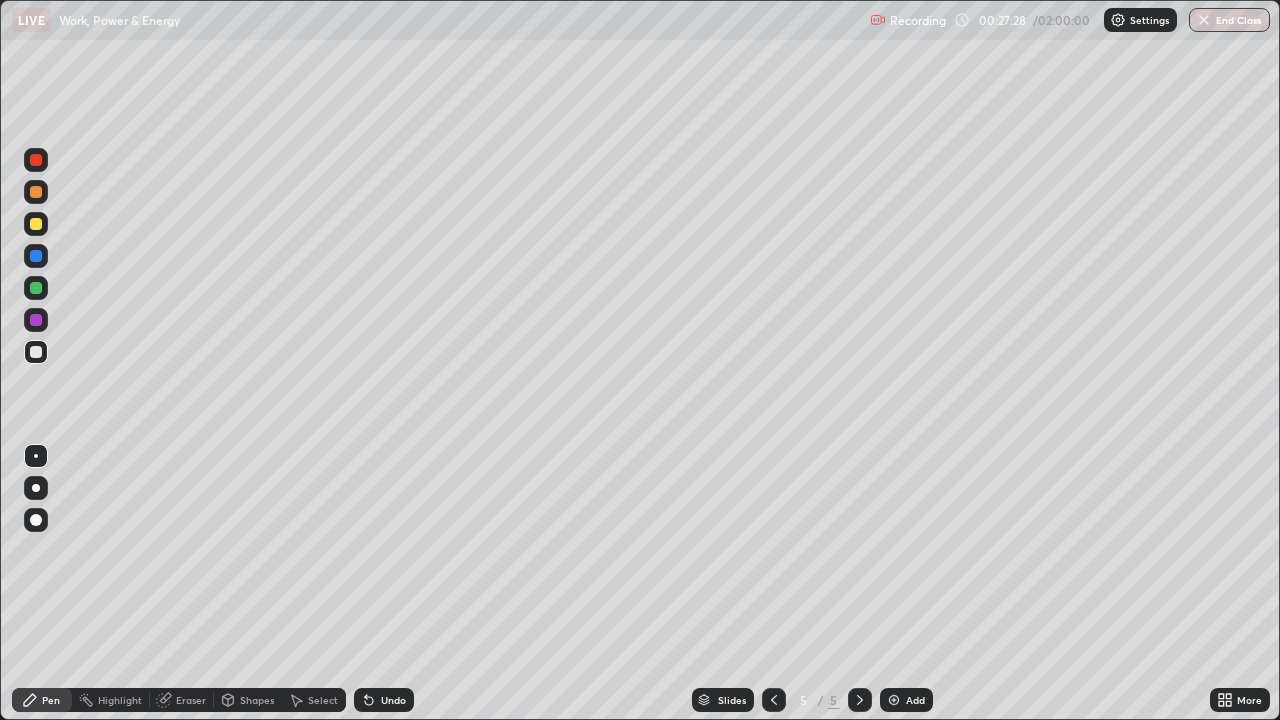 click on "Undo" at bounding box center (393, 700) 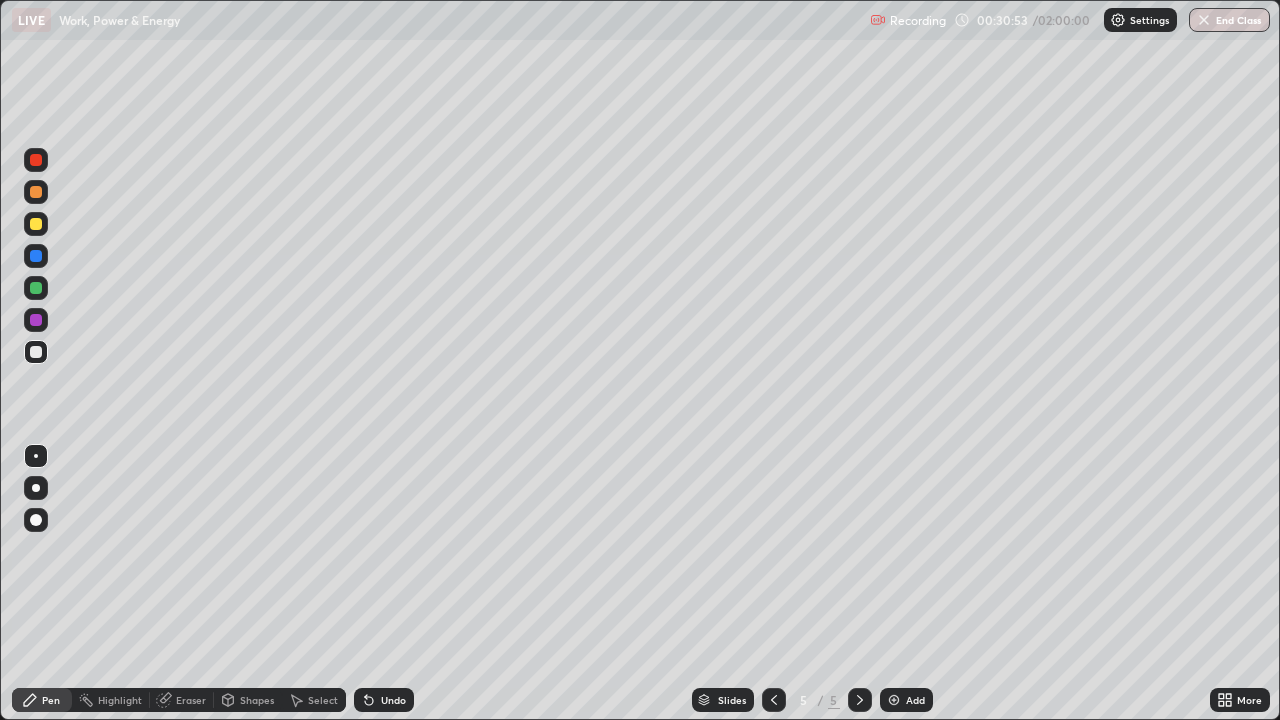 click on "Undo" at bounding box center (393, 700) 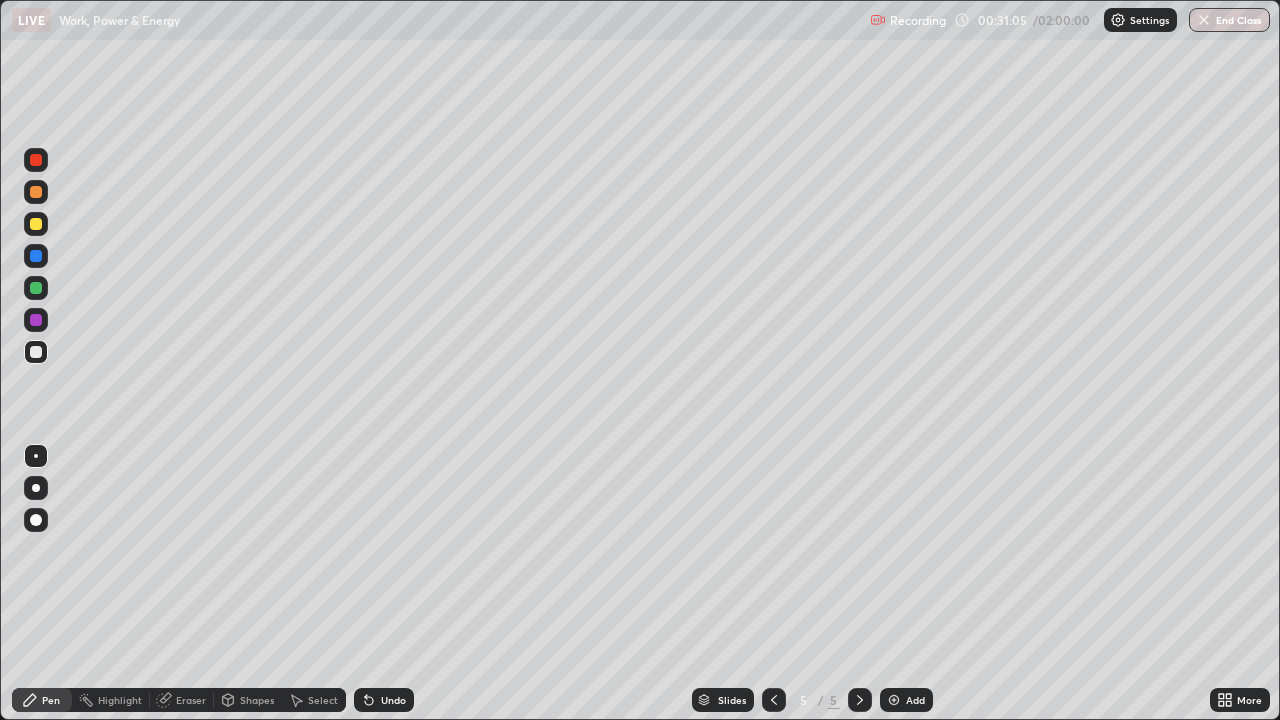 click on "Add" at bounding box center (915, 700) 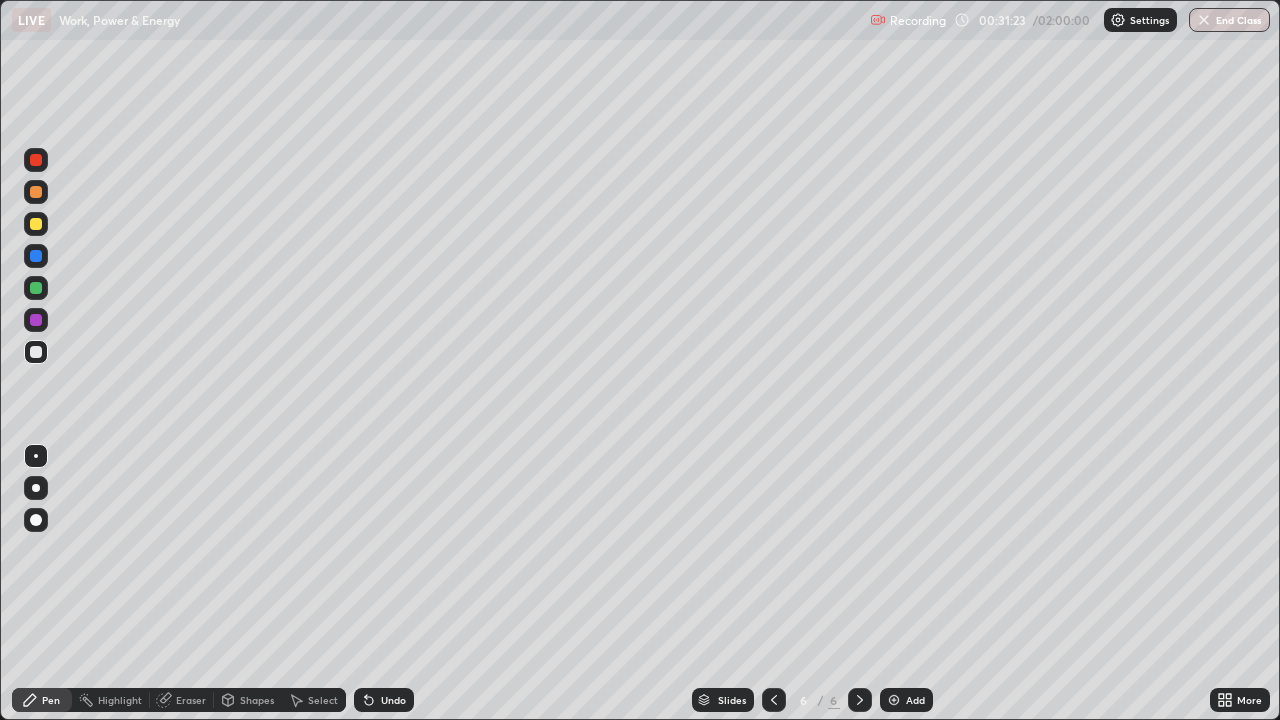 click 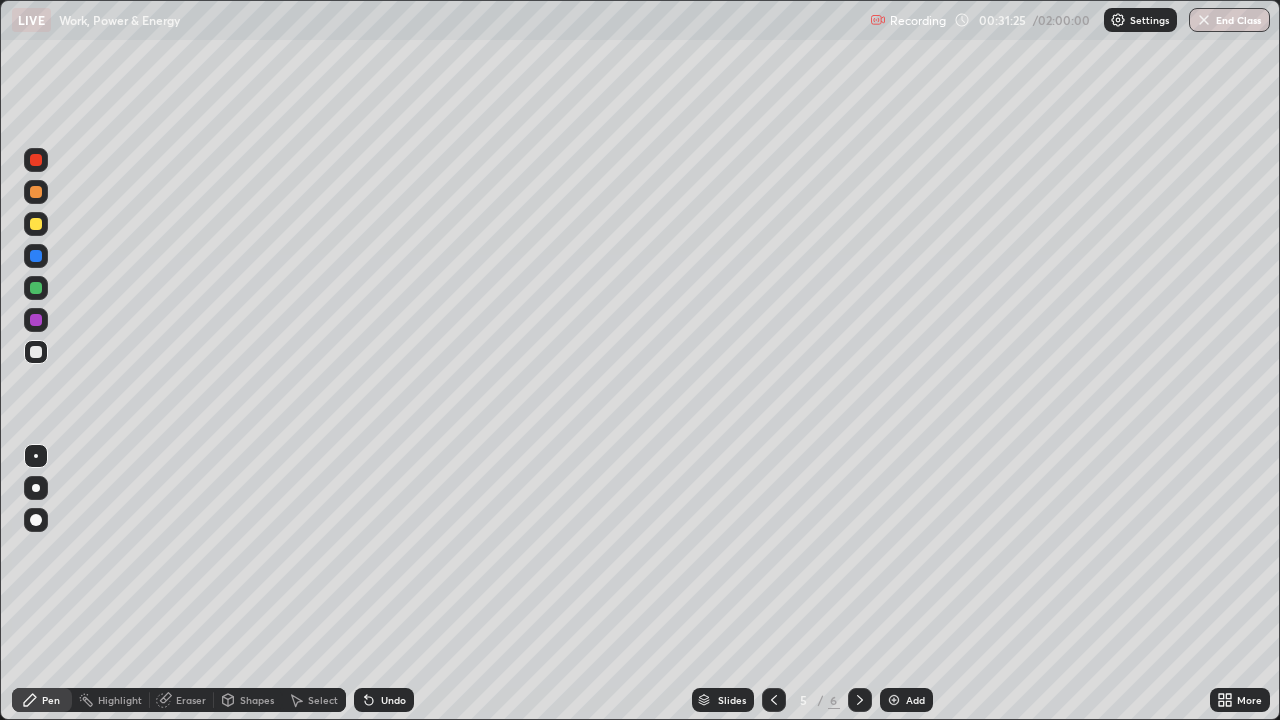 click 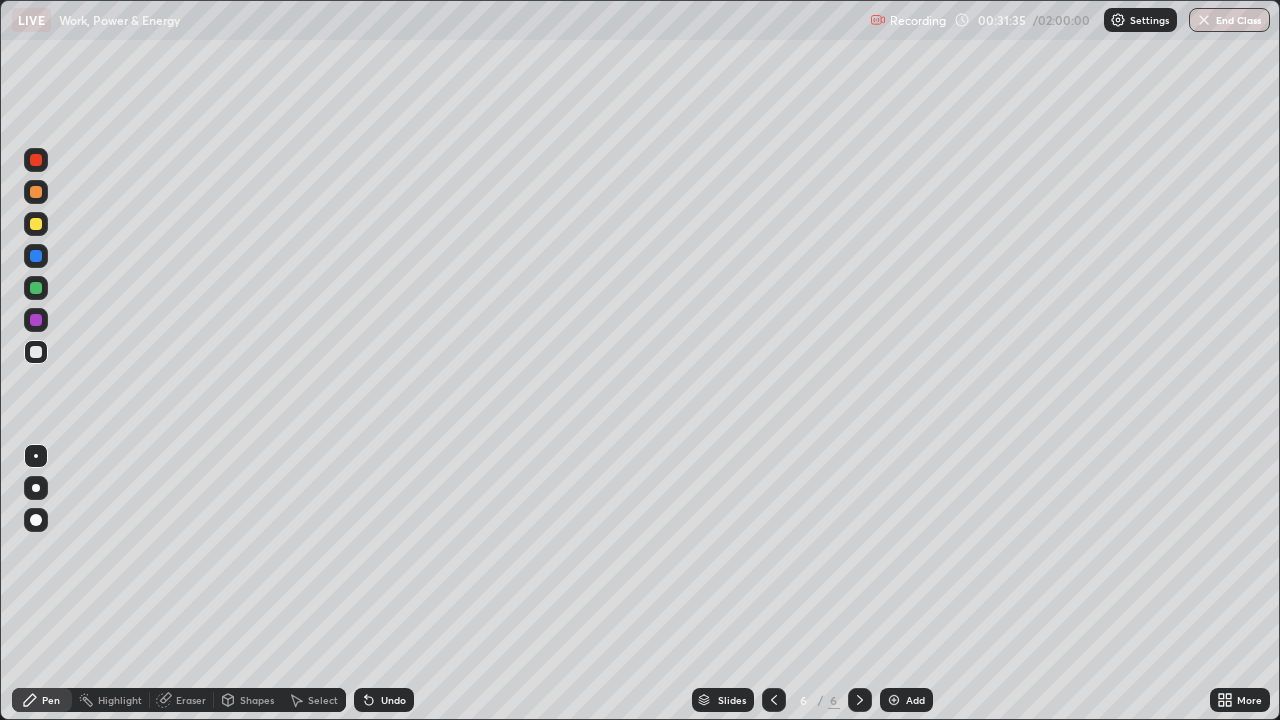 click 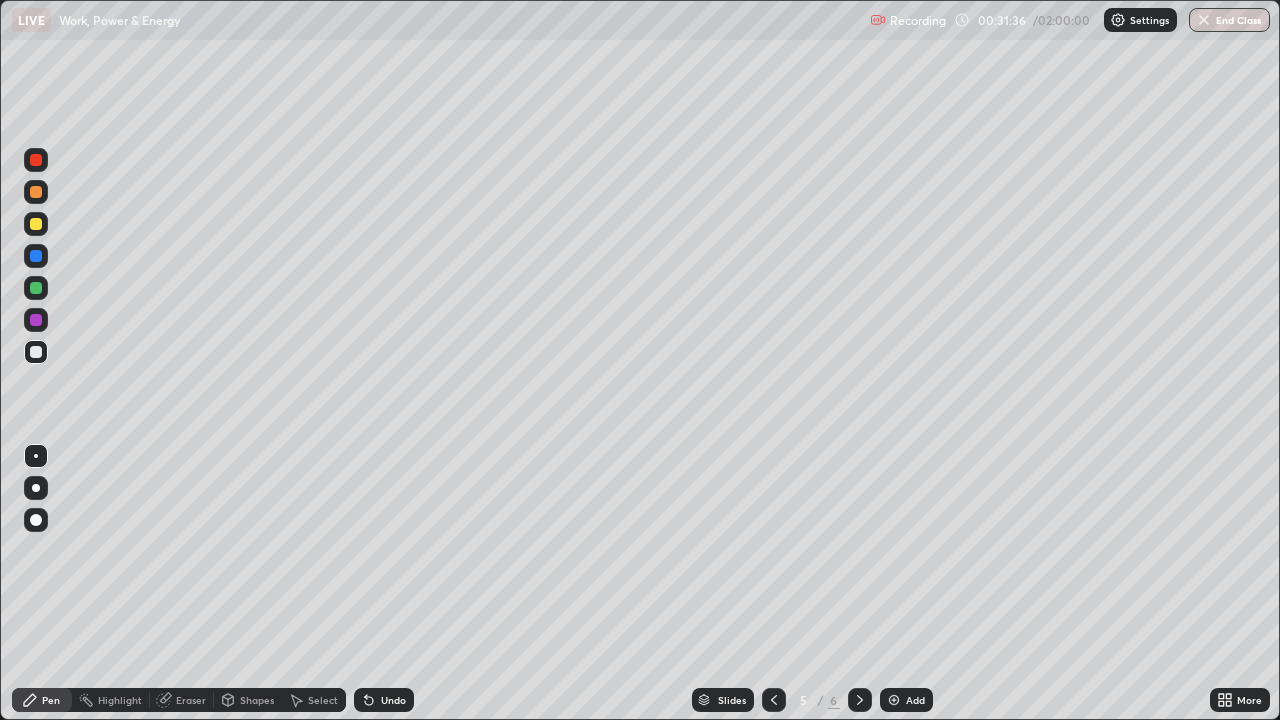 click 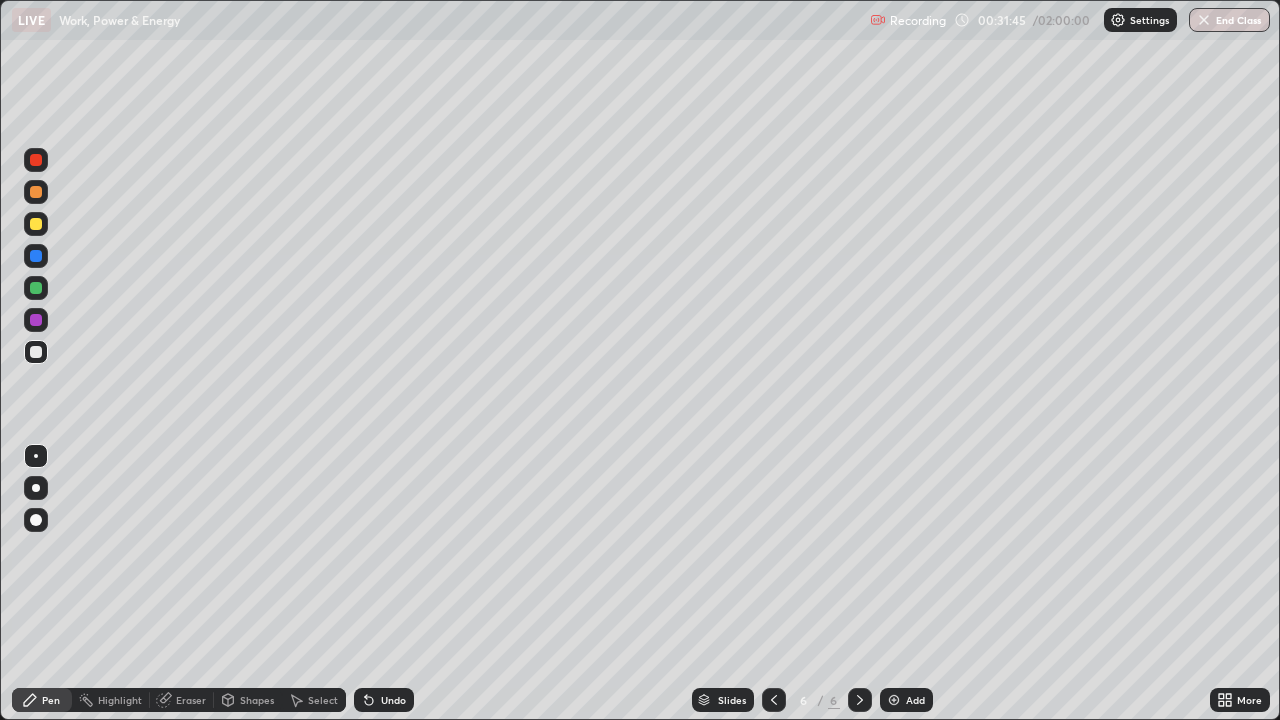click 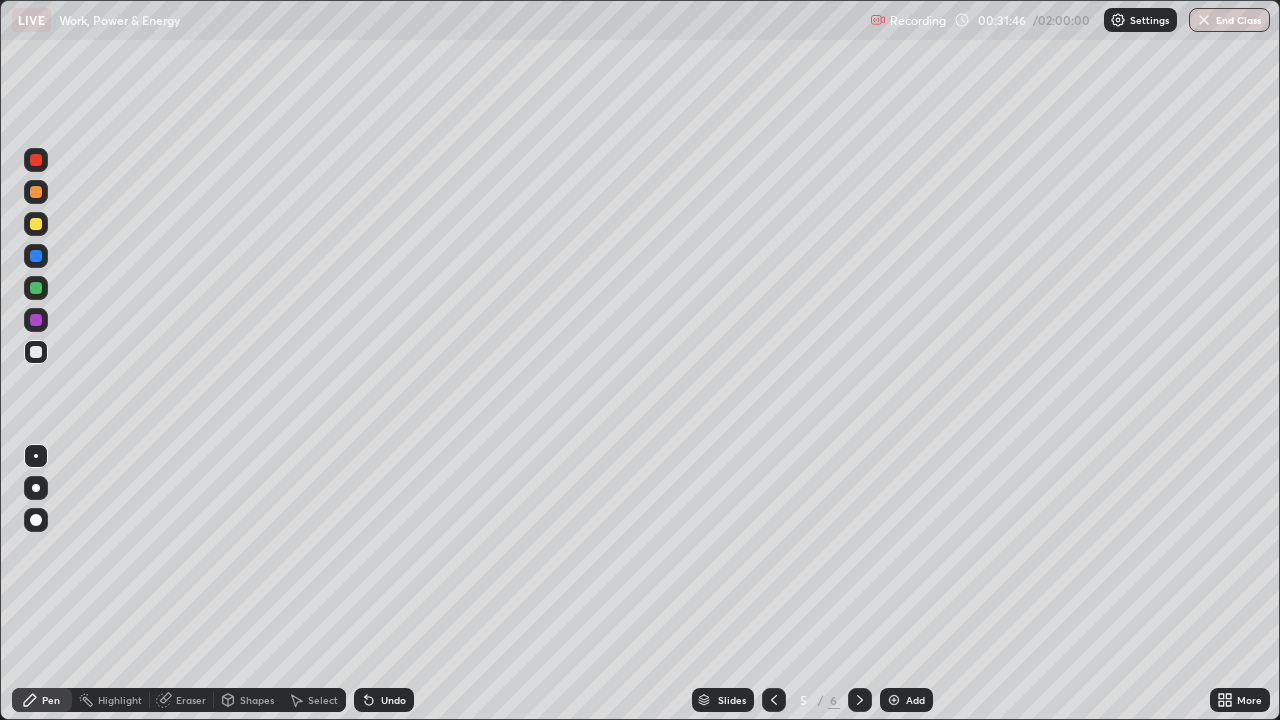 click 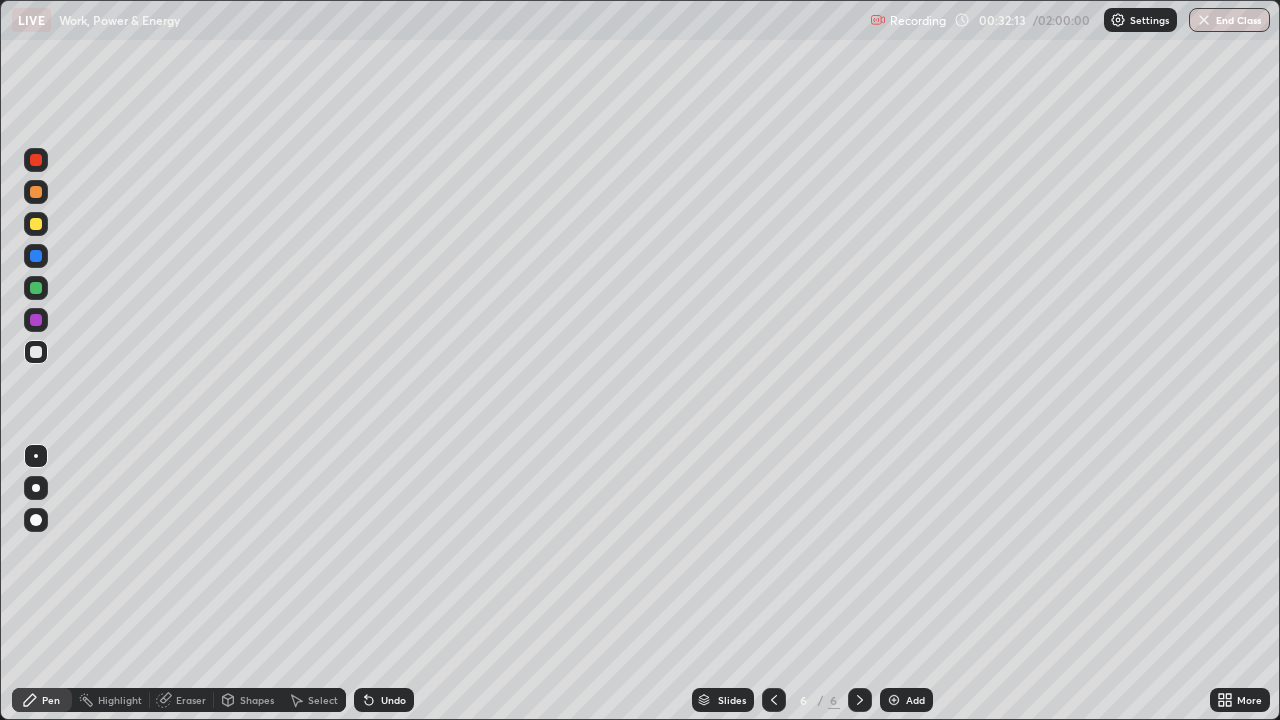 click on "Undo" at bounding box center [393, 700] 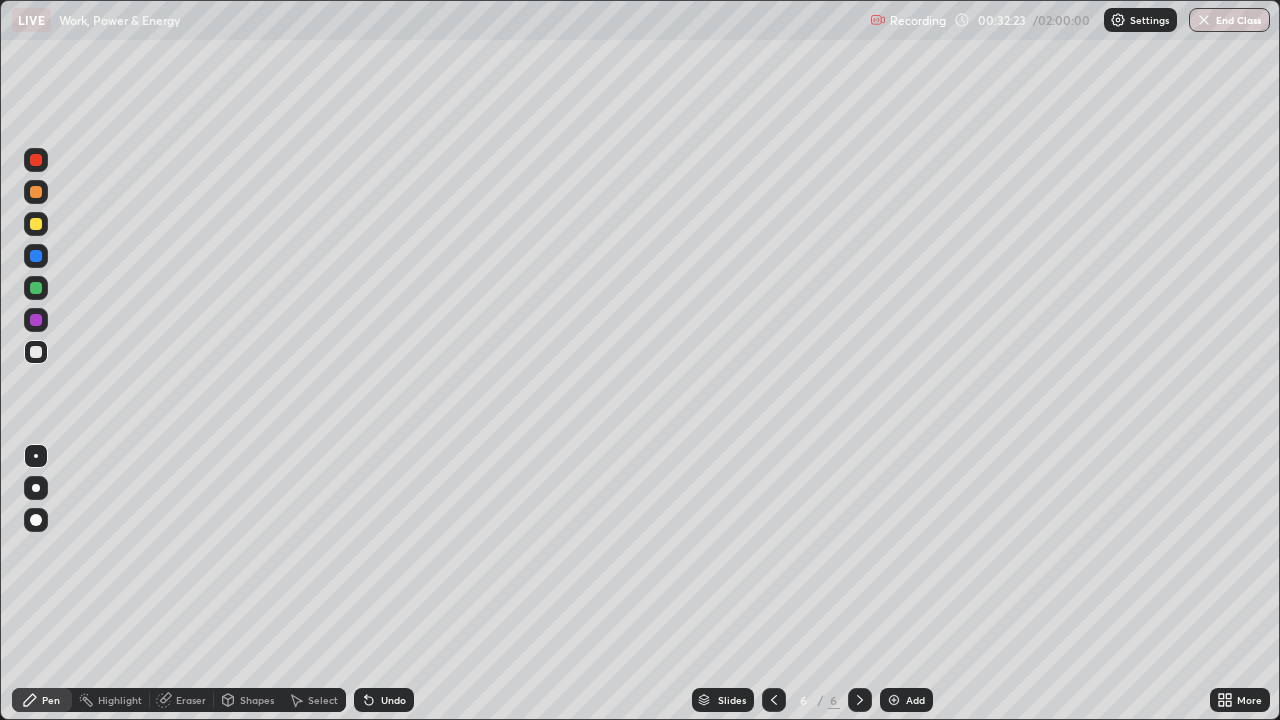 click 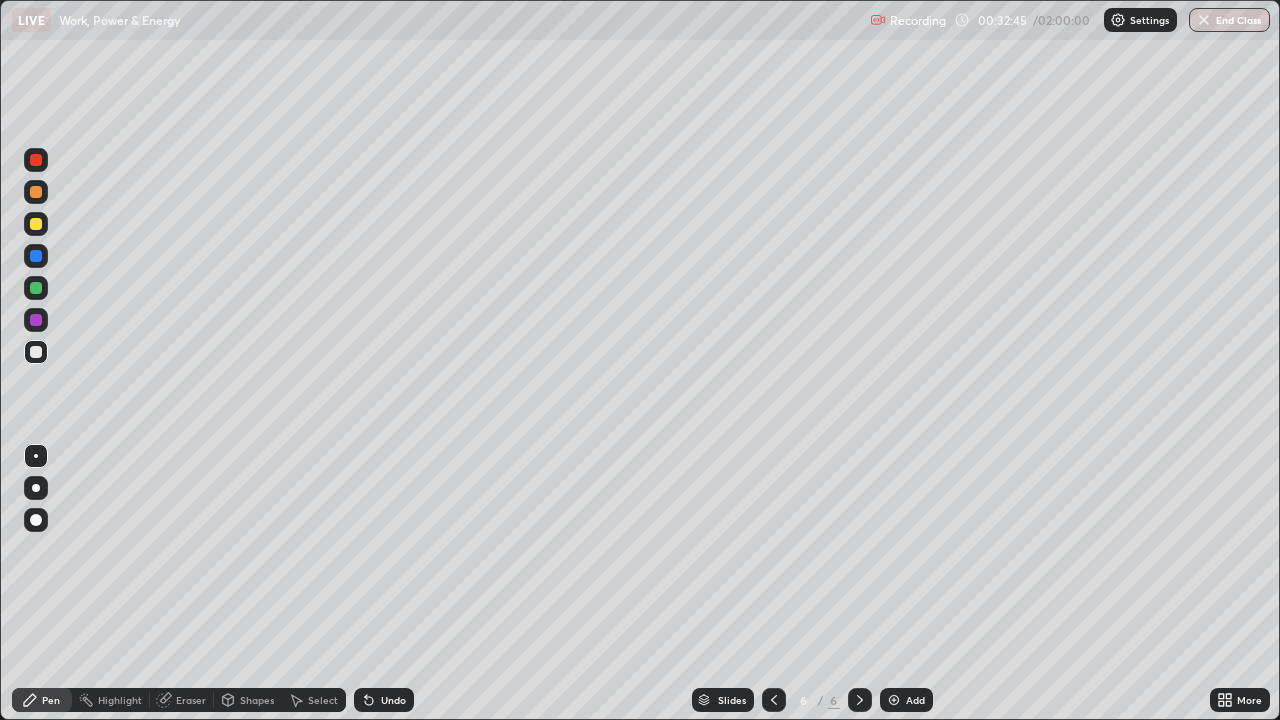 click 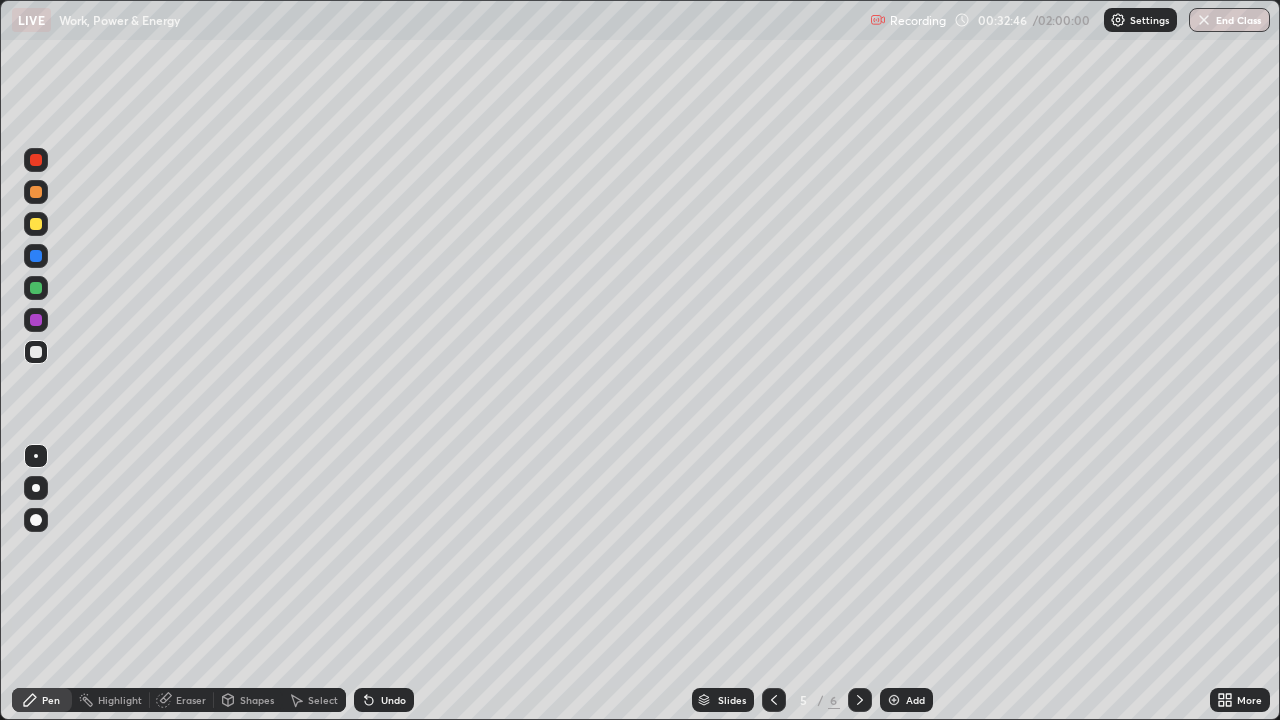 click at bounding box center [860, 700] 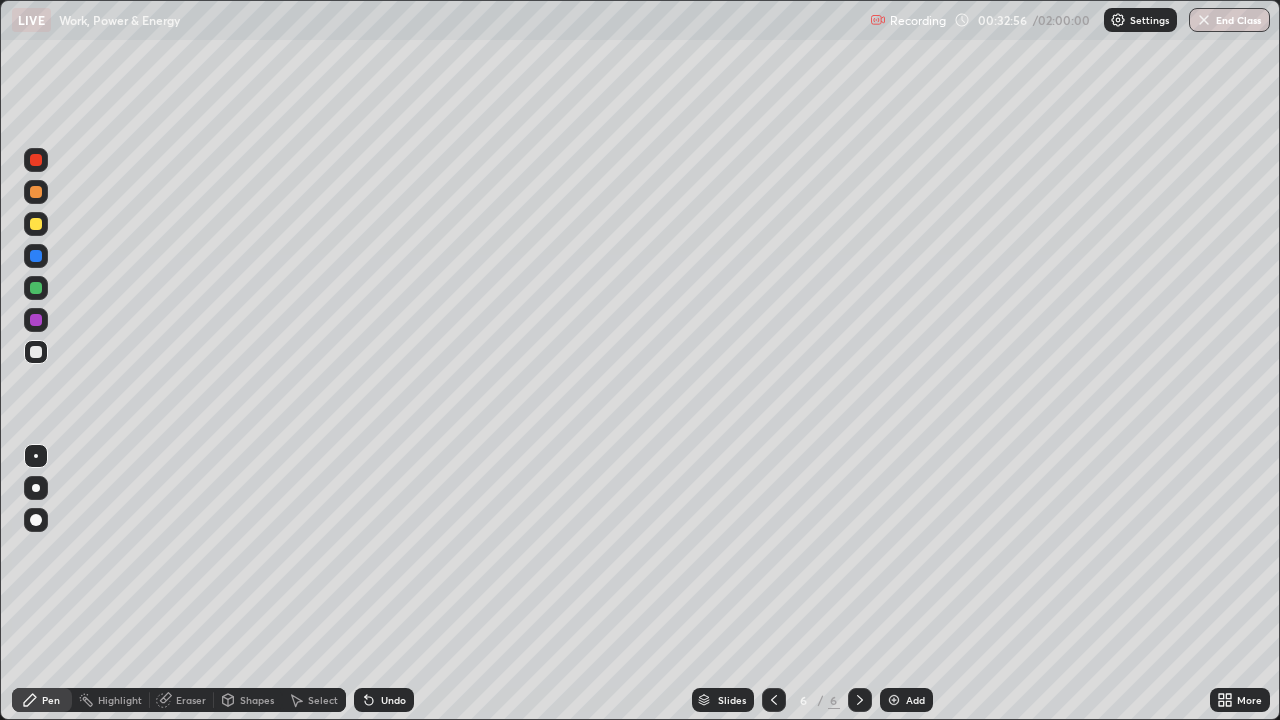 click 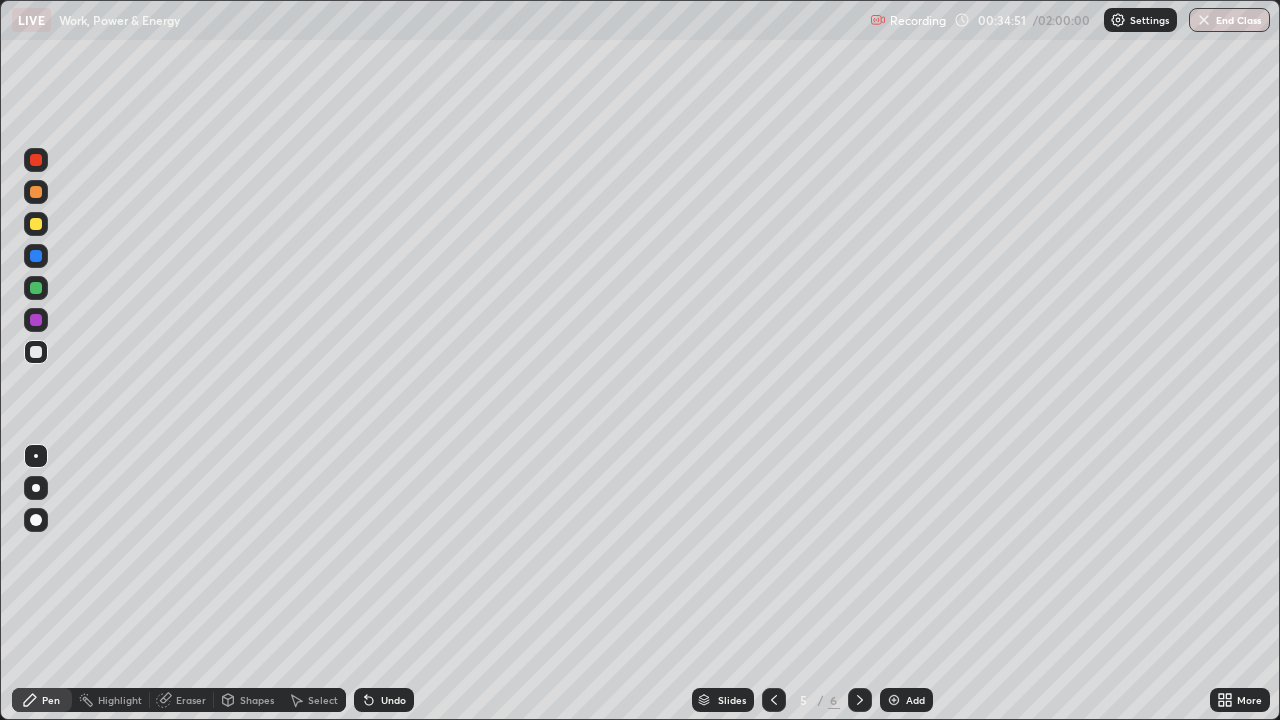click at bounding box center [860, 700] 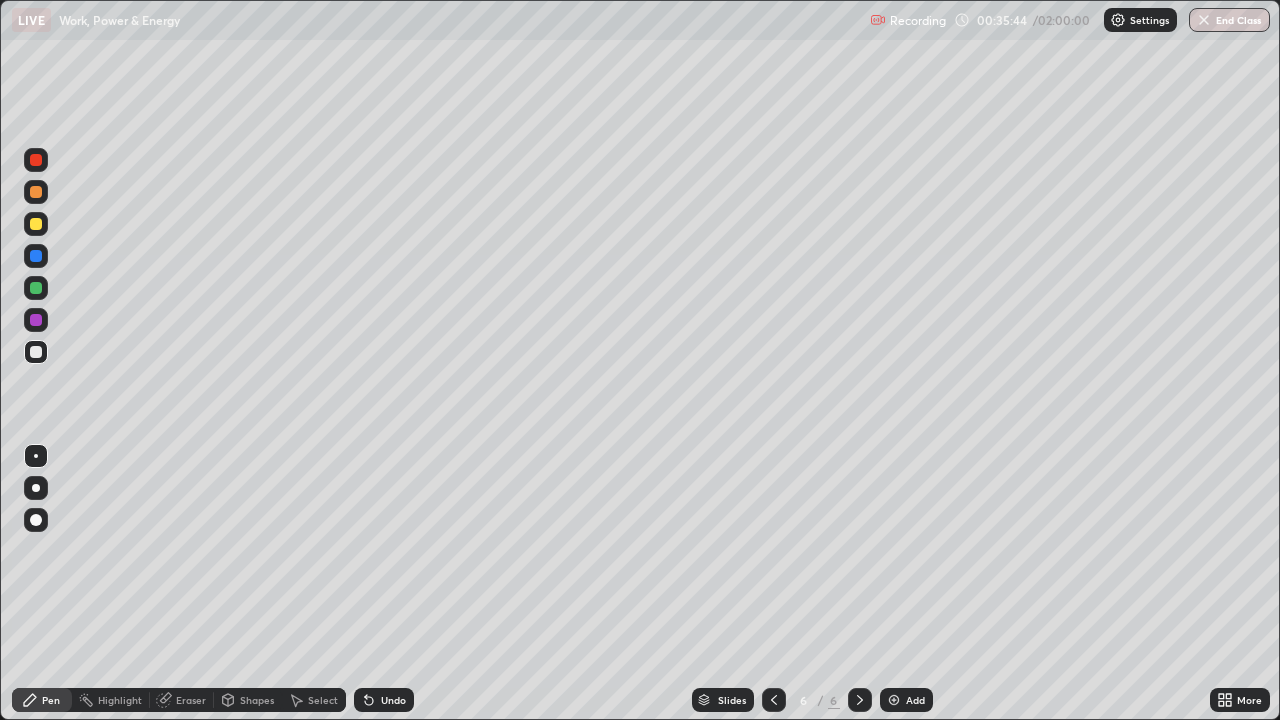 click on "Undo" at bounding box center [393, 700] 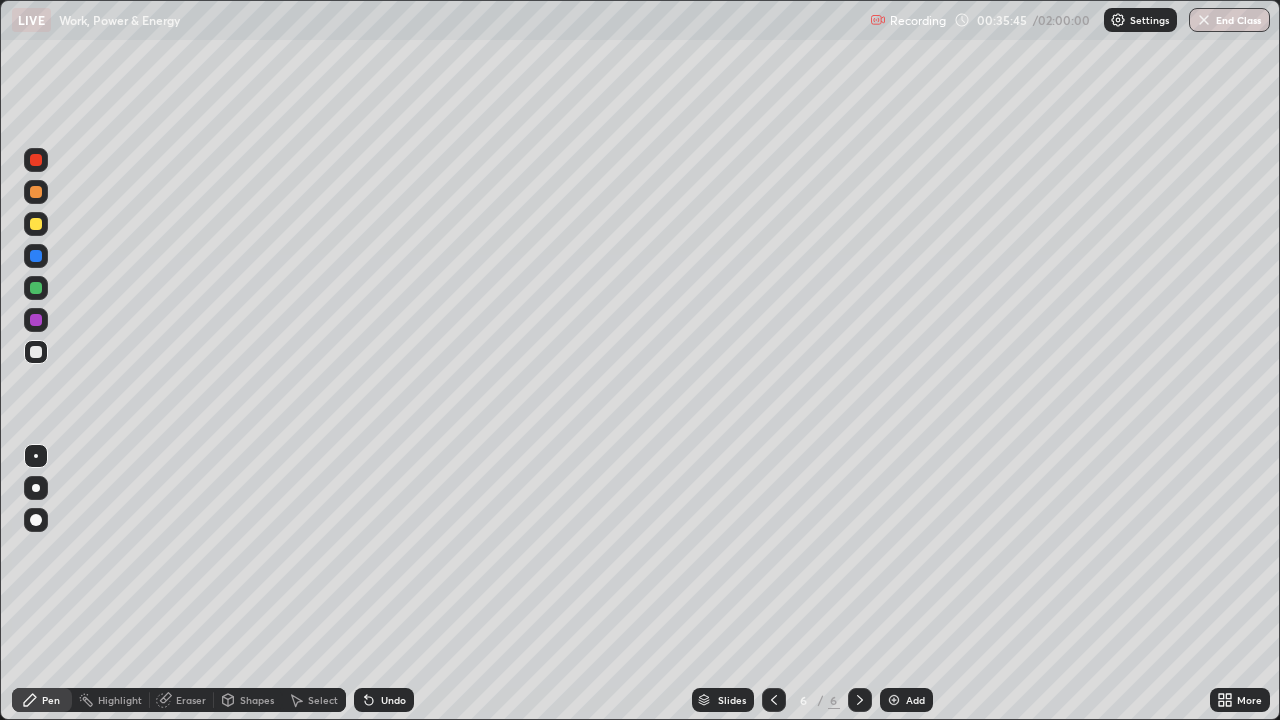 click on "Undo" at bounding box center [393, 700] 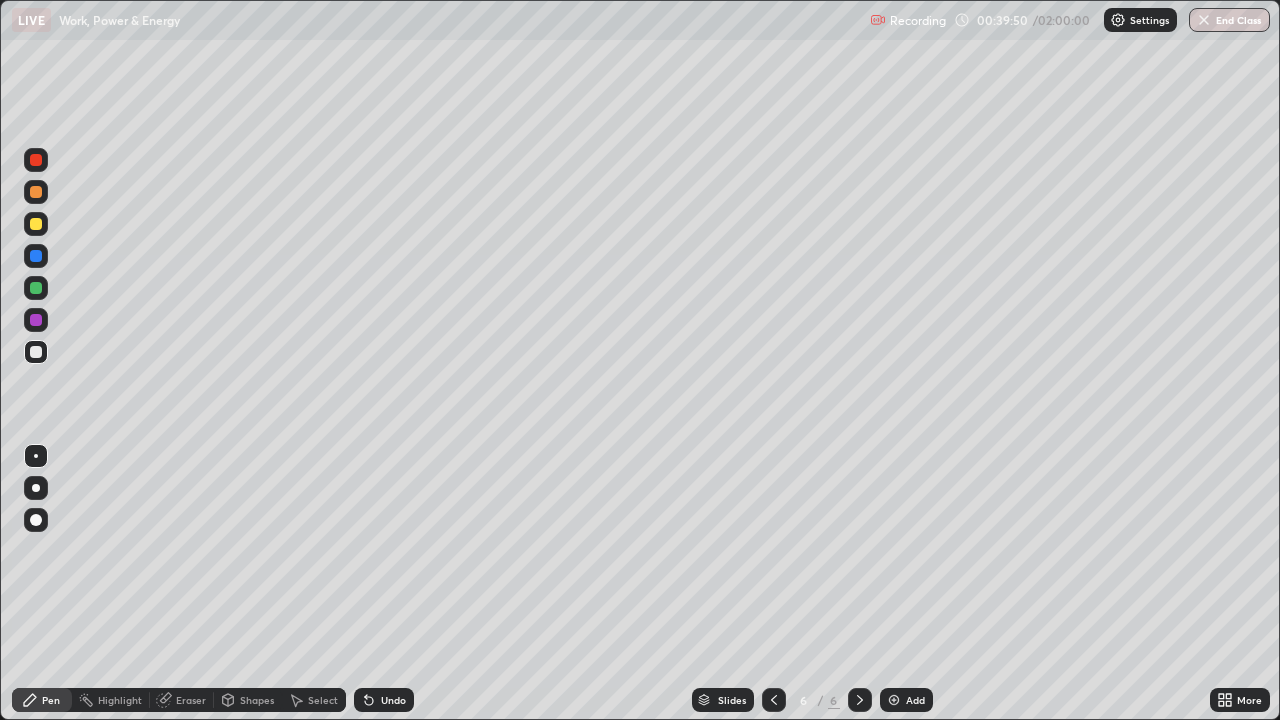 click on "Add" at bounding box center (906, 700) 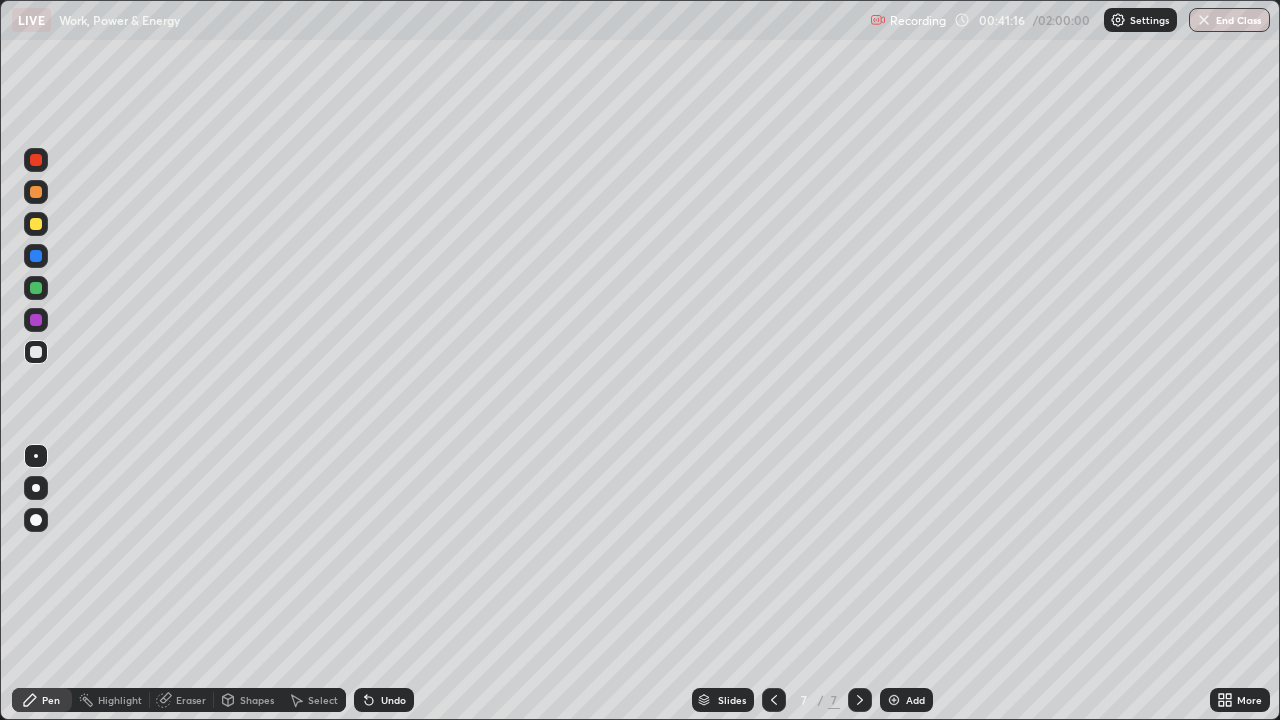click 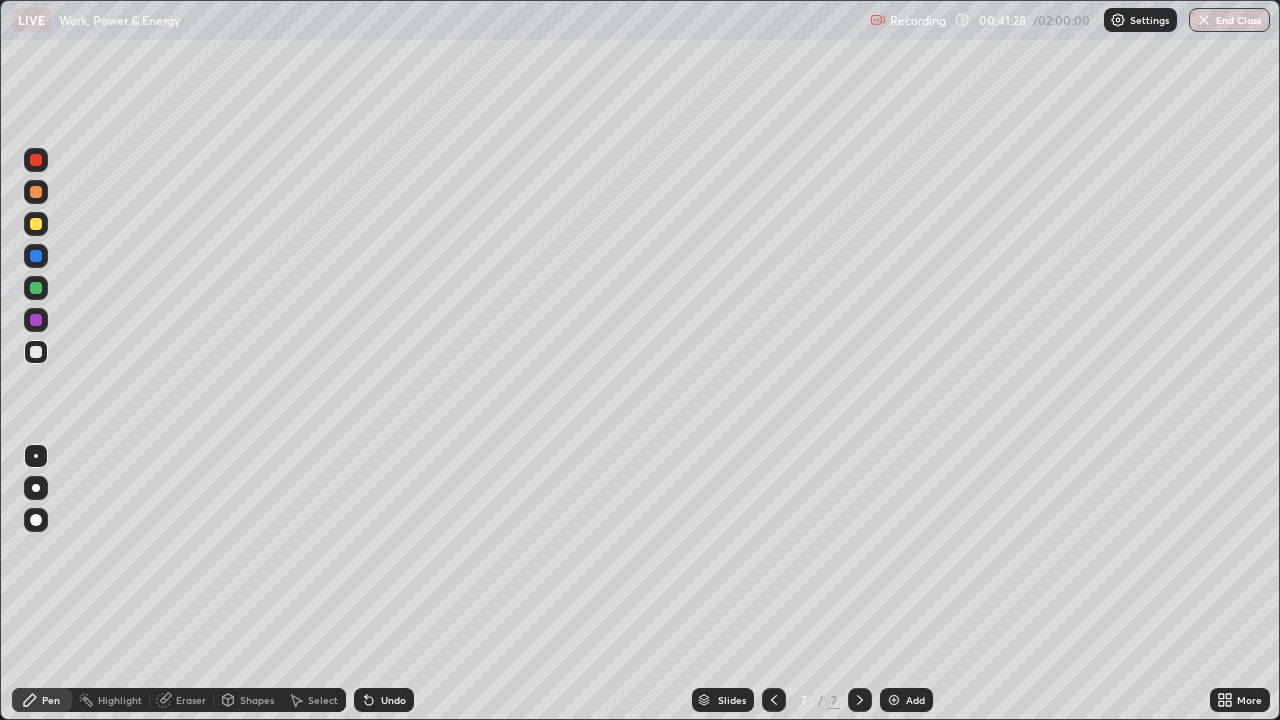 click on "Undo" at bounding box center [384, 700] 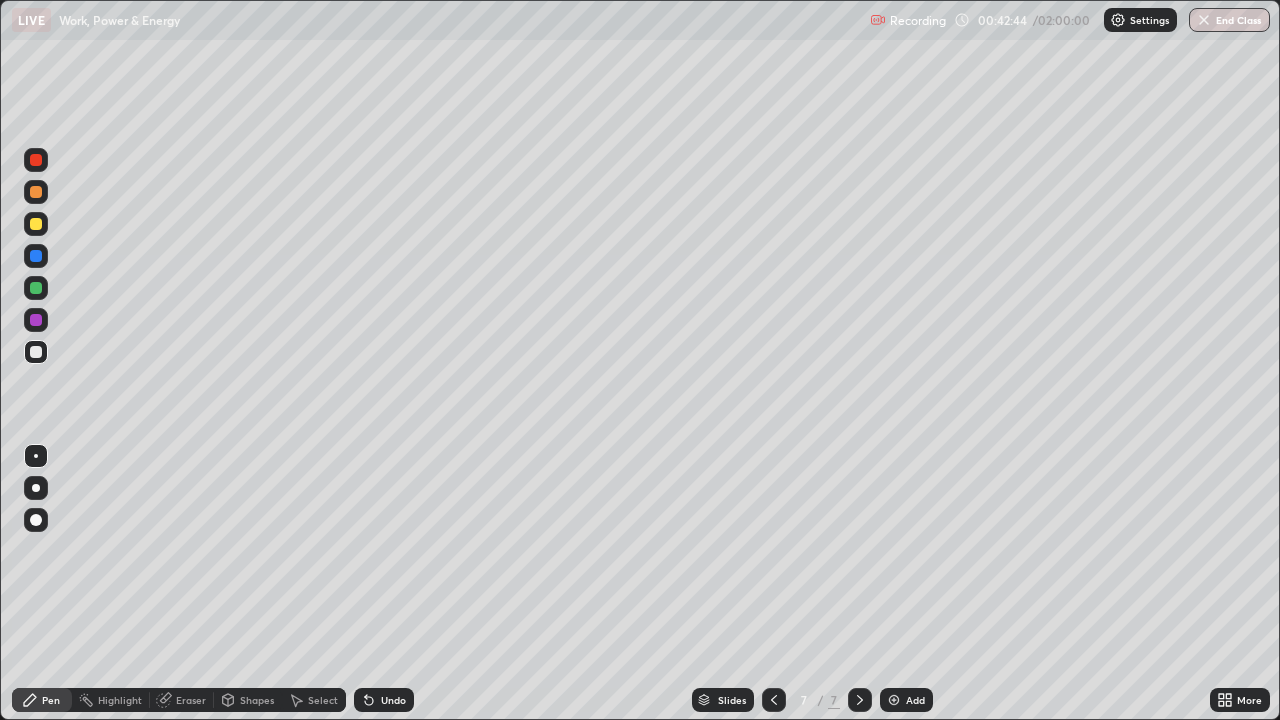 click on "Eraser" at bounding box center (191, 700) 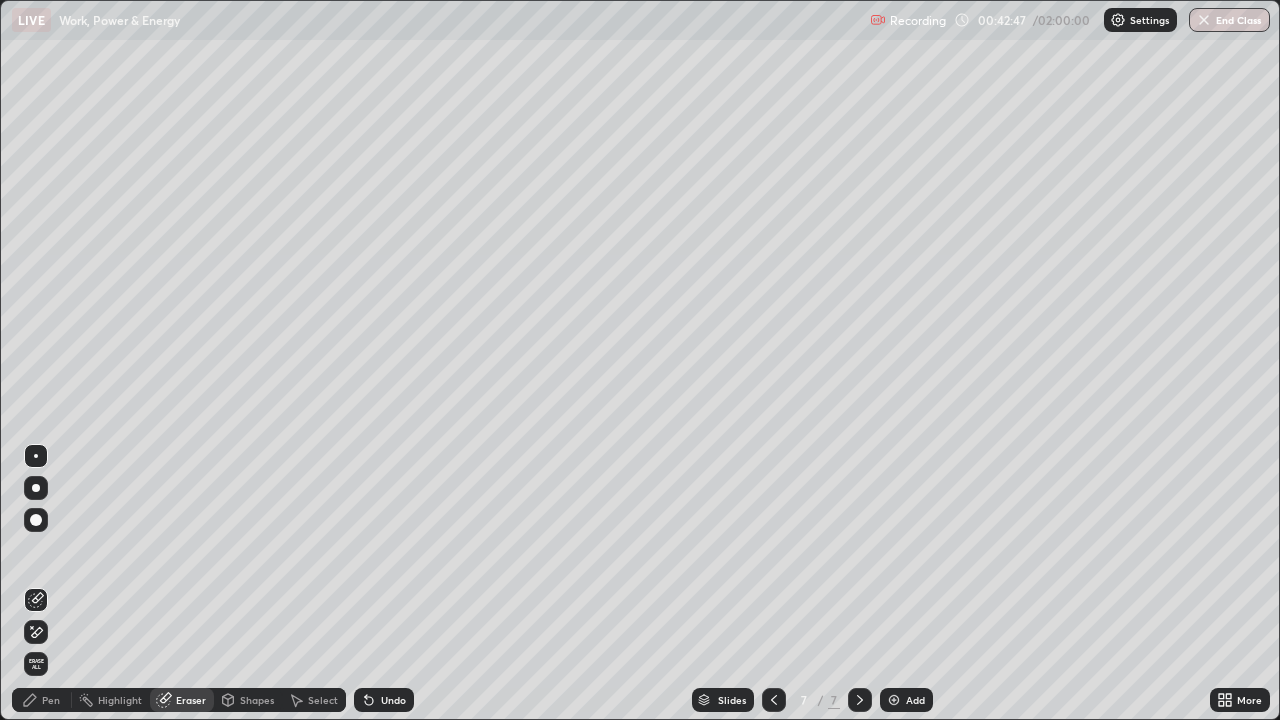 click 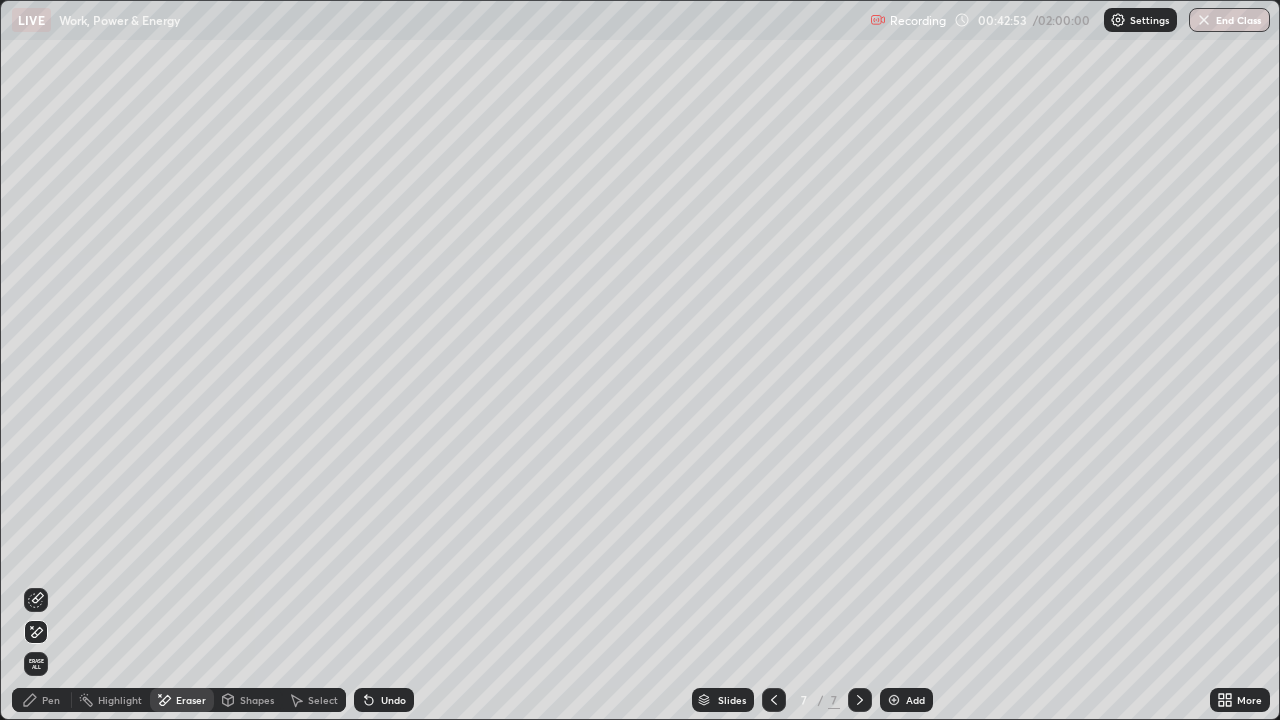click on "Pen" at bounding box center (51, 700) 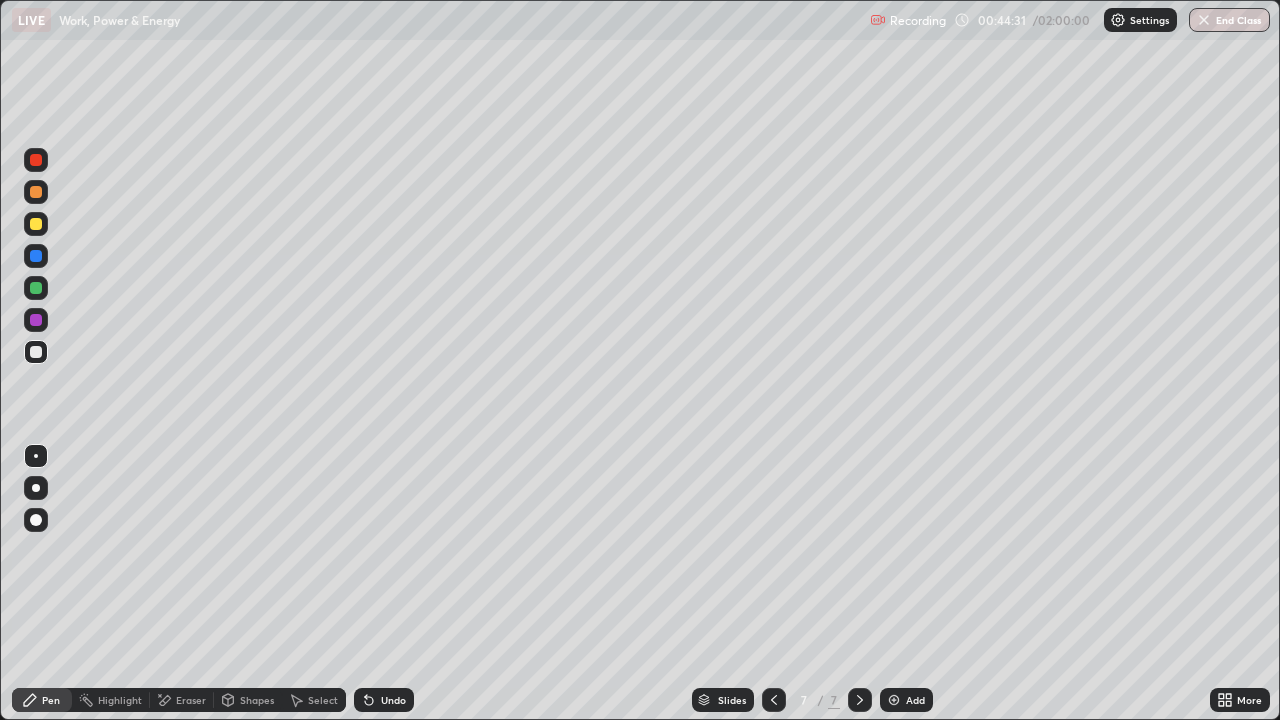 click on "Undo" at bounding box center (384, 700) 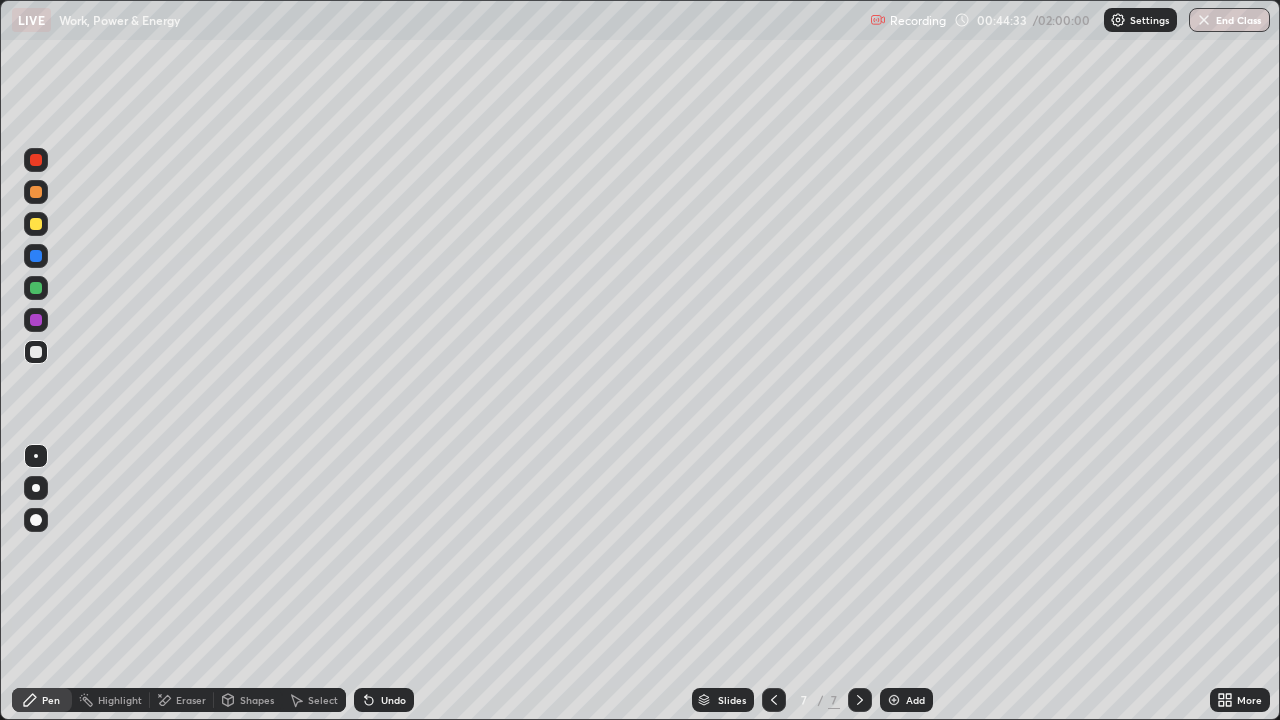 click on "Undo" at bounding box center [393, 700] 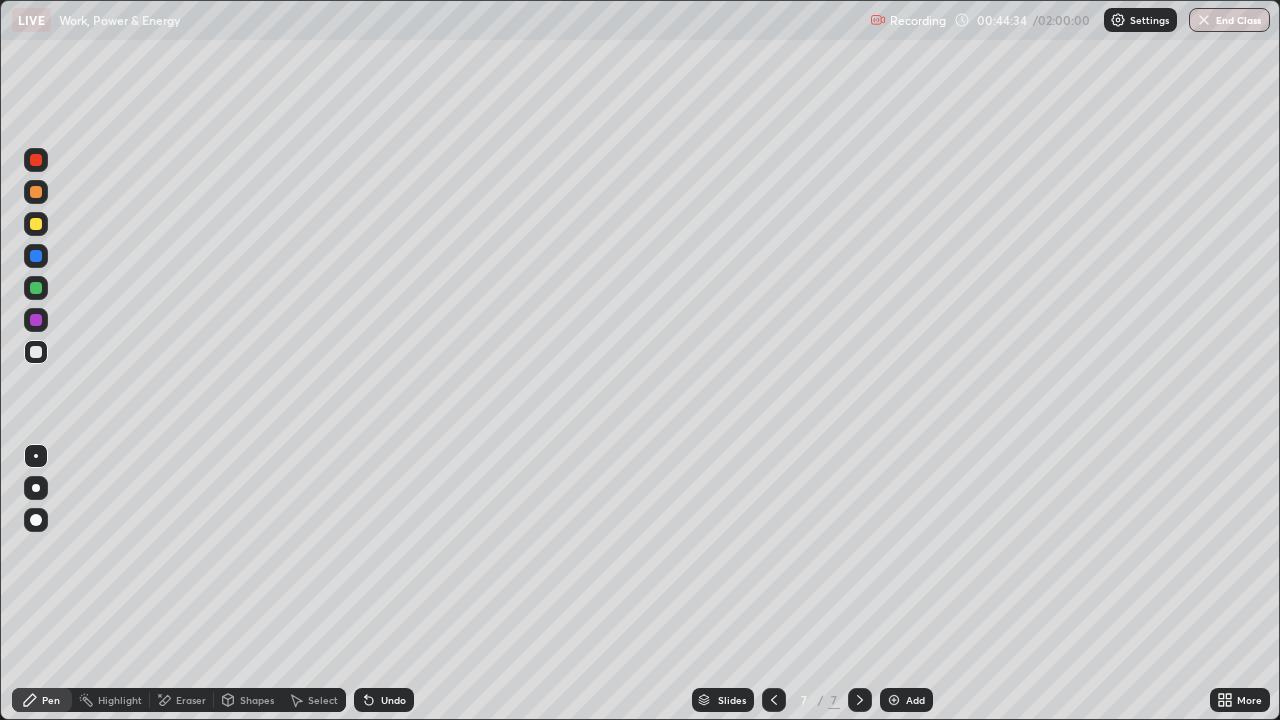 click on "Undo" at bounding box center (393, 700) 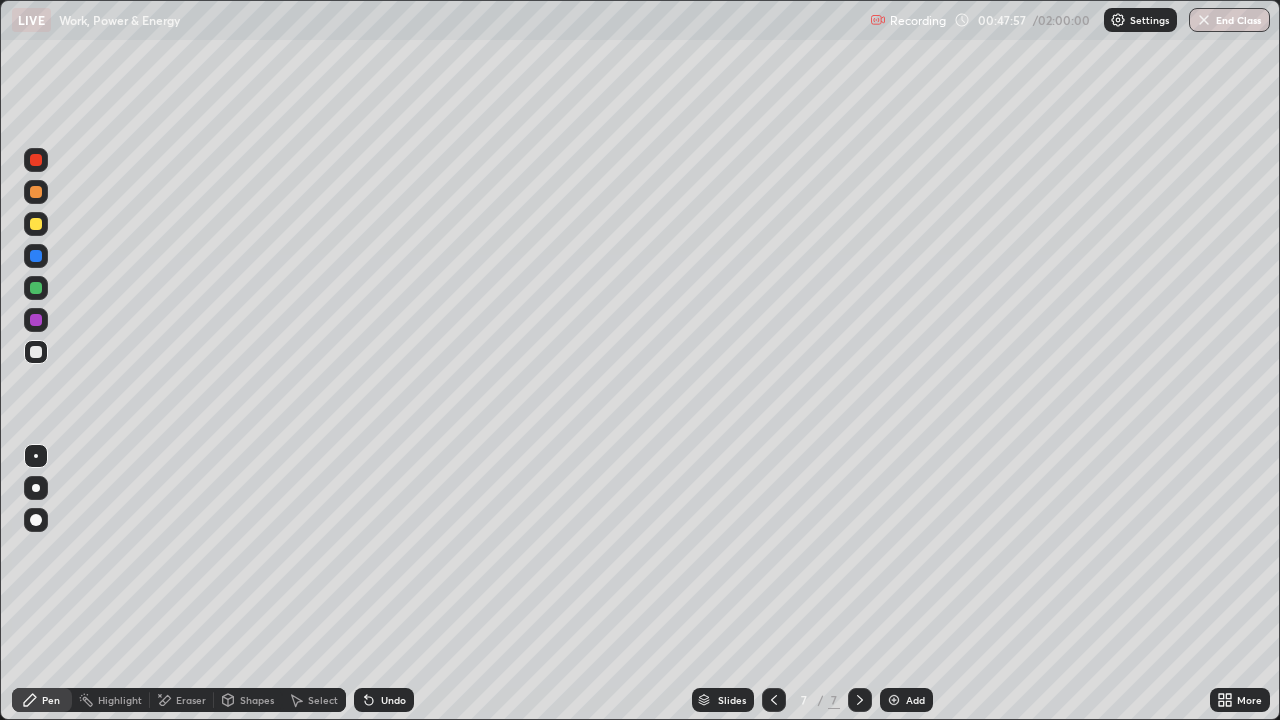 click on "Undo" at bounding box center [384, 700] 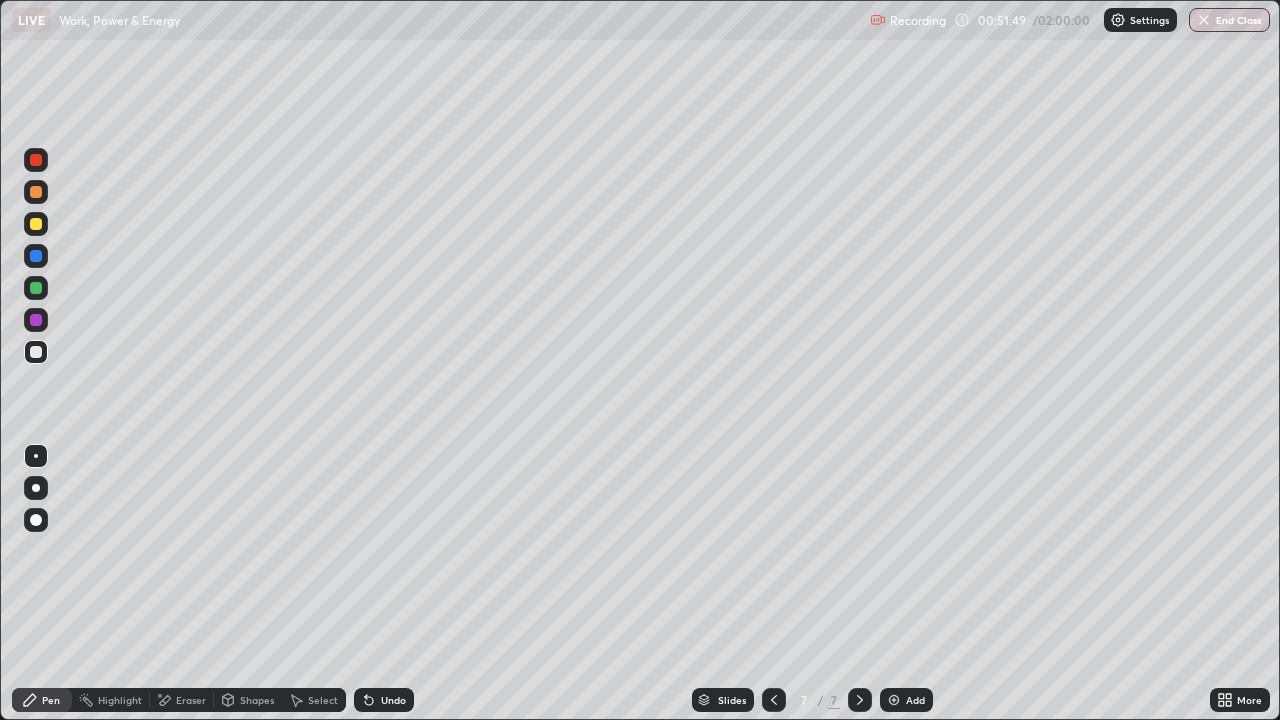 click on "Add" at bounding box center [915, 700] 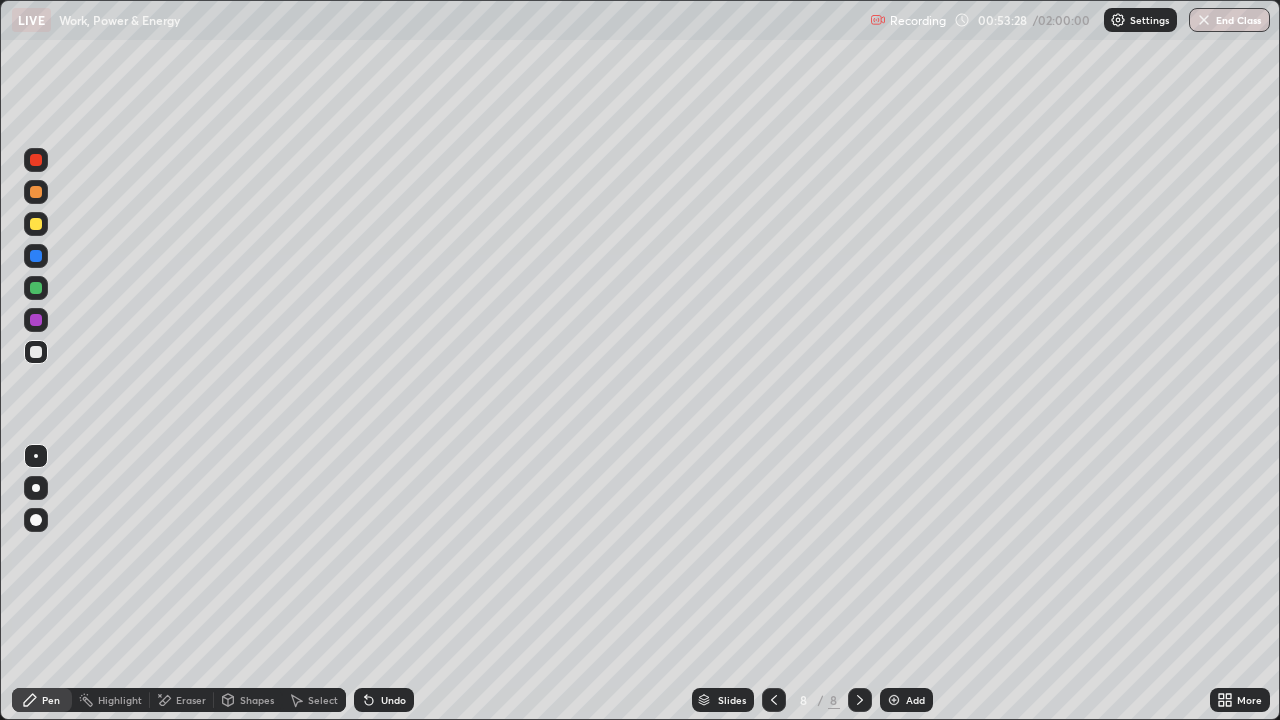 click on "Undo" at bounding box center [384, 700] 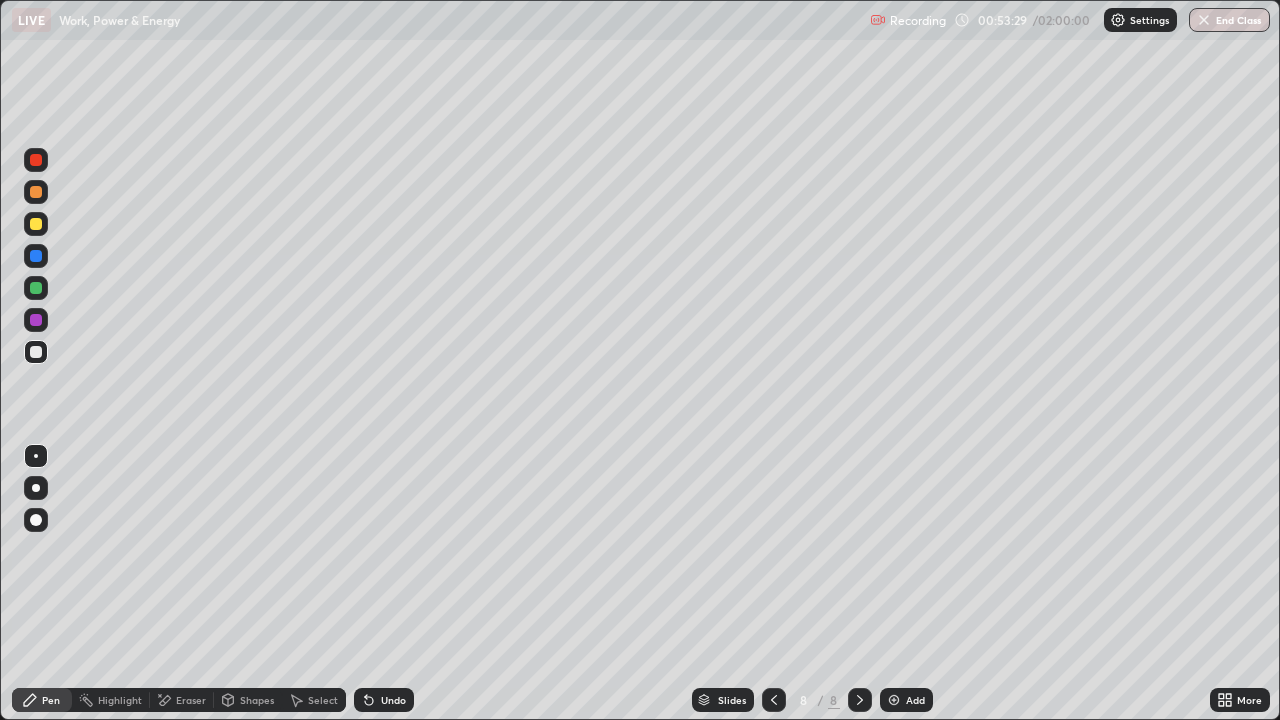 click on "Undo" at bounding box center [384, 700] 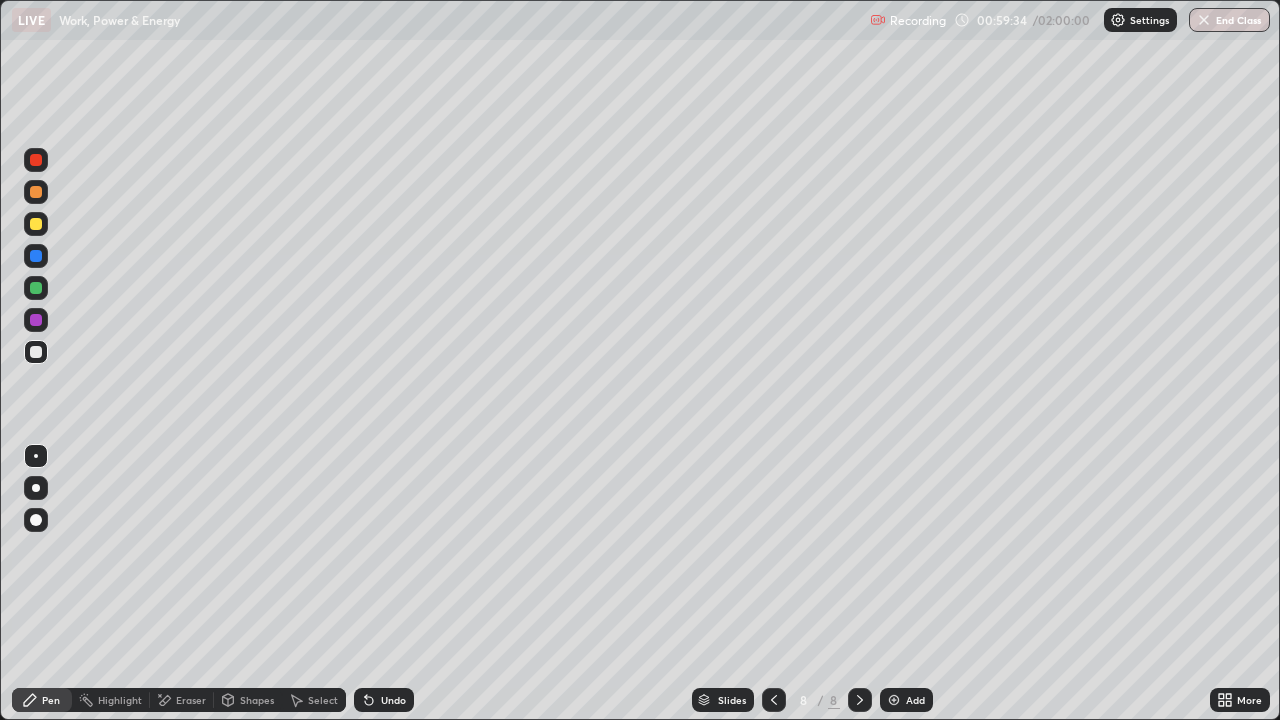click on "Add" at bounding box center [915, 700] 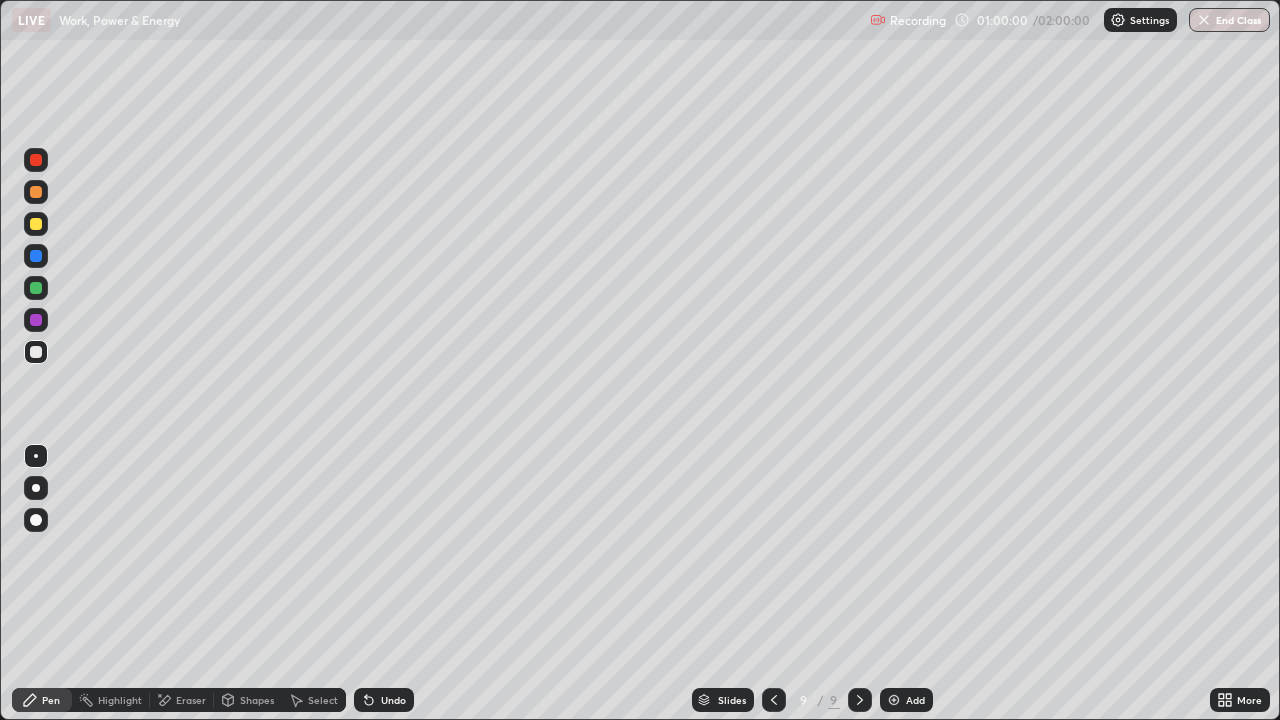 click on "Undo" at bounding box center [384, 700] 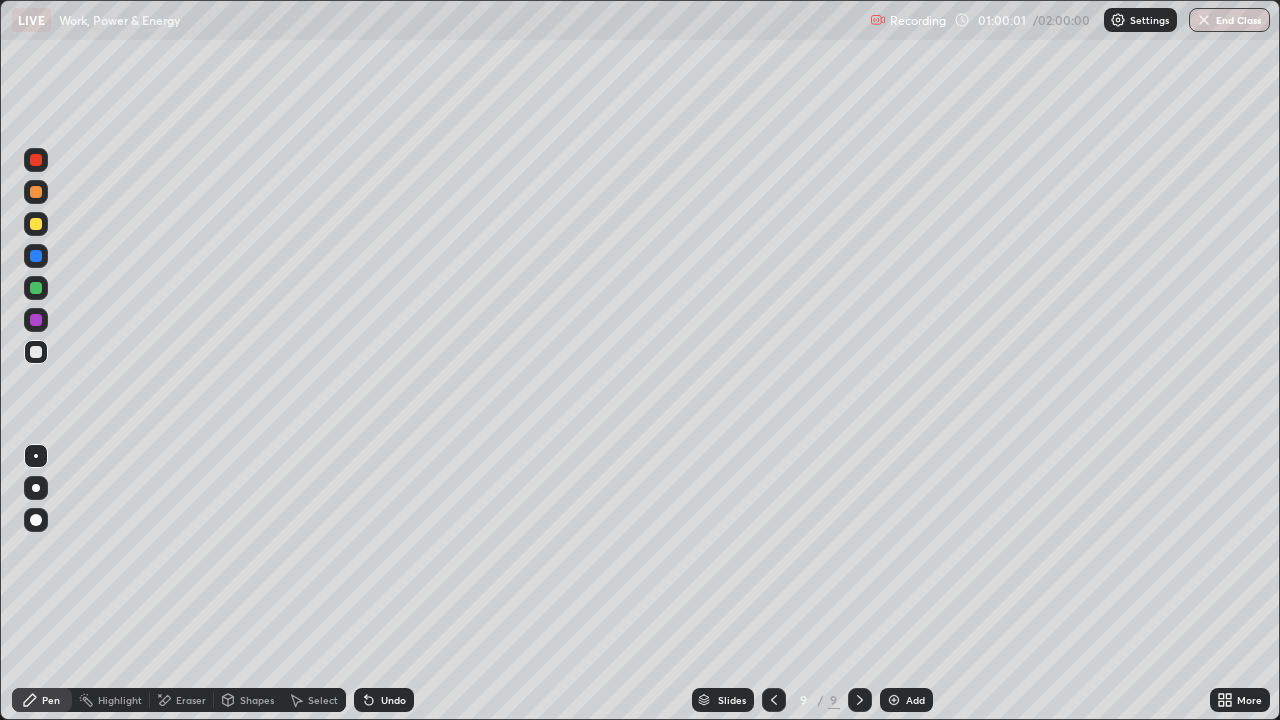 click on "Undo" at bounding box center [384, 700] 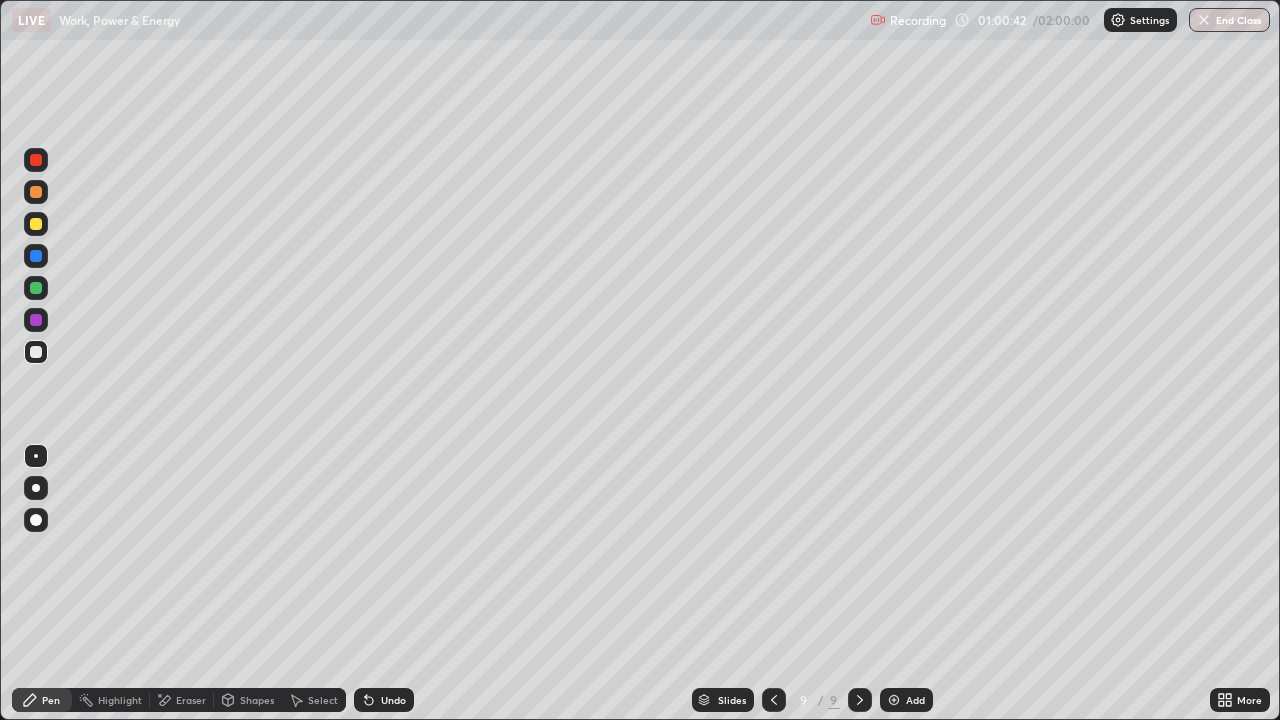 click on "Undo" at bounding box center [384, 700] 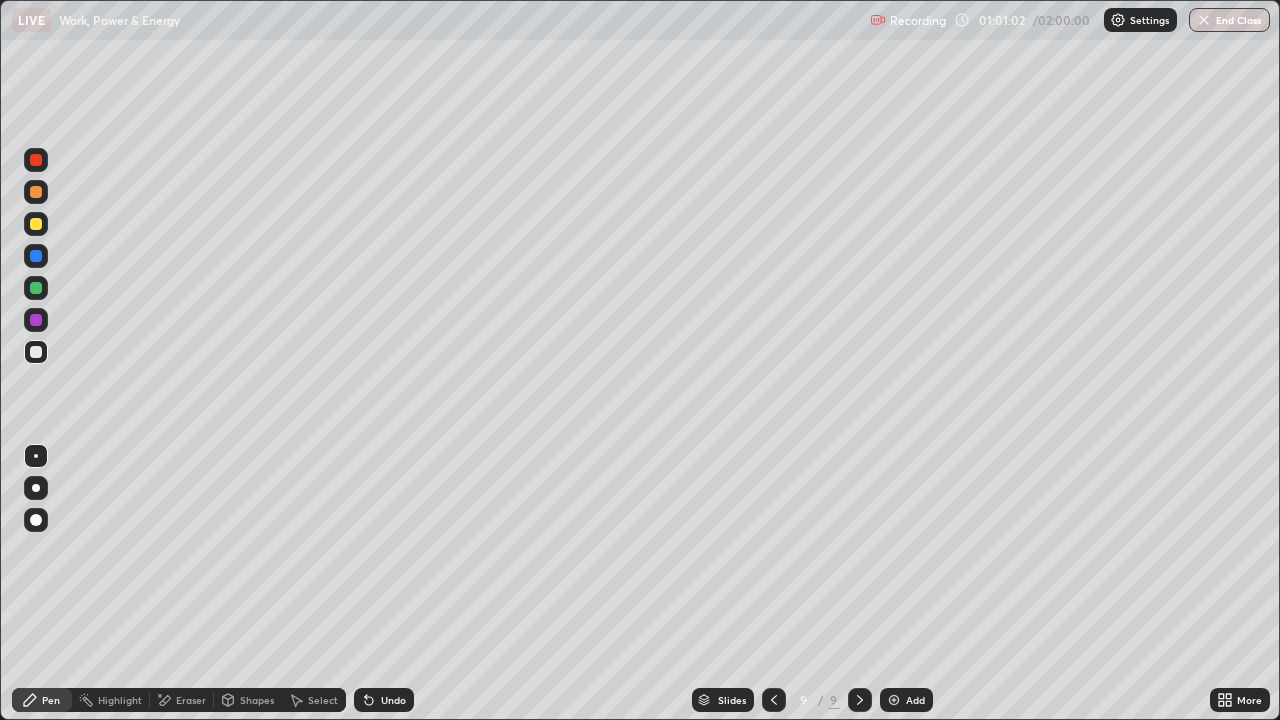 click on "Undo" at bounding box center [393, 700] 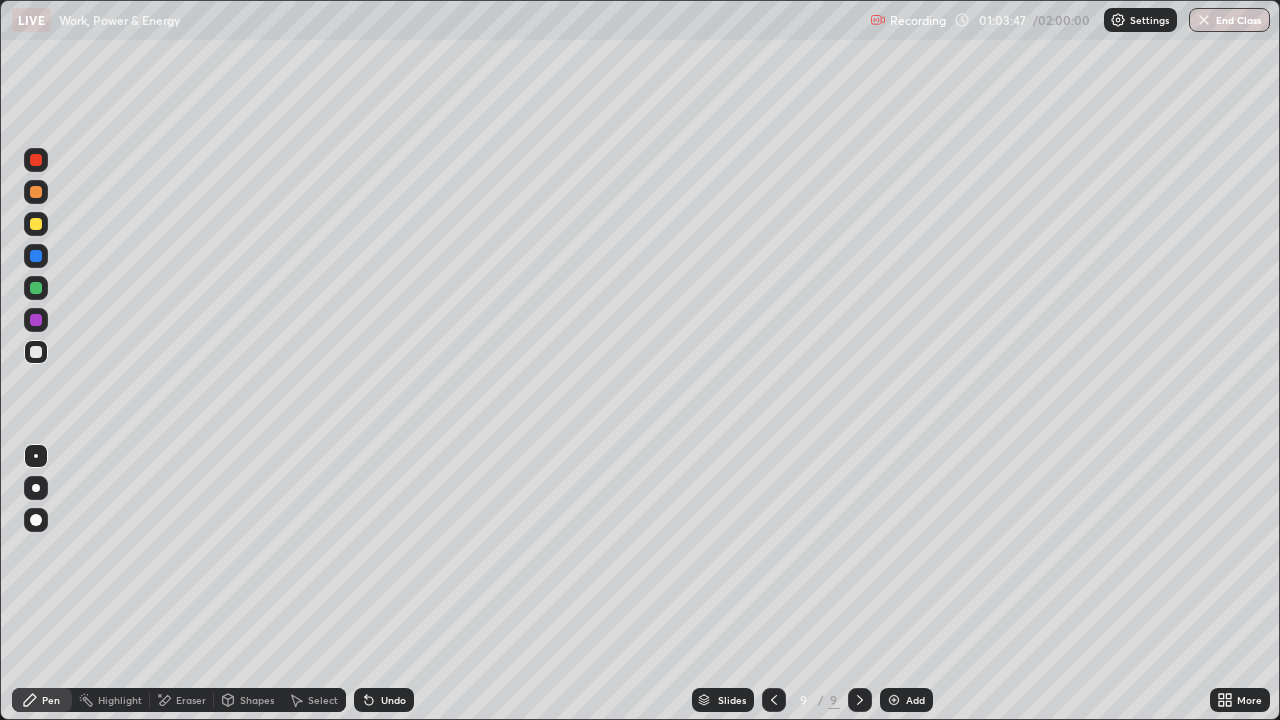 click on "Add" at bounding box center [906, 700] 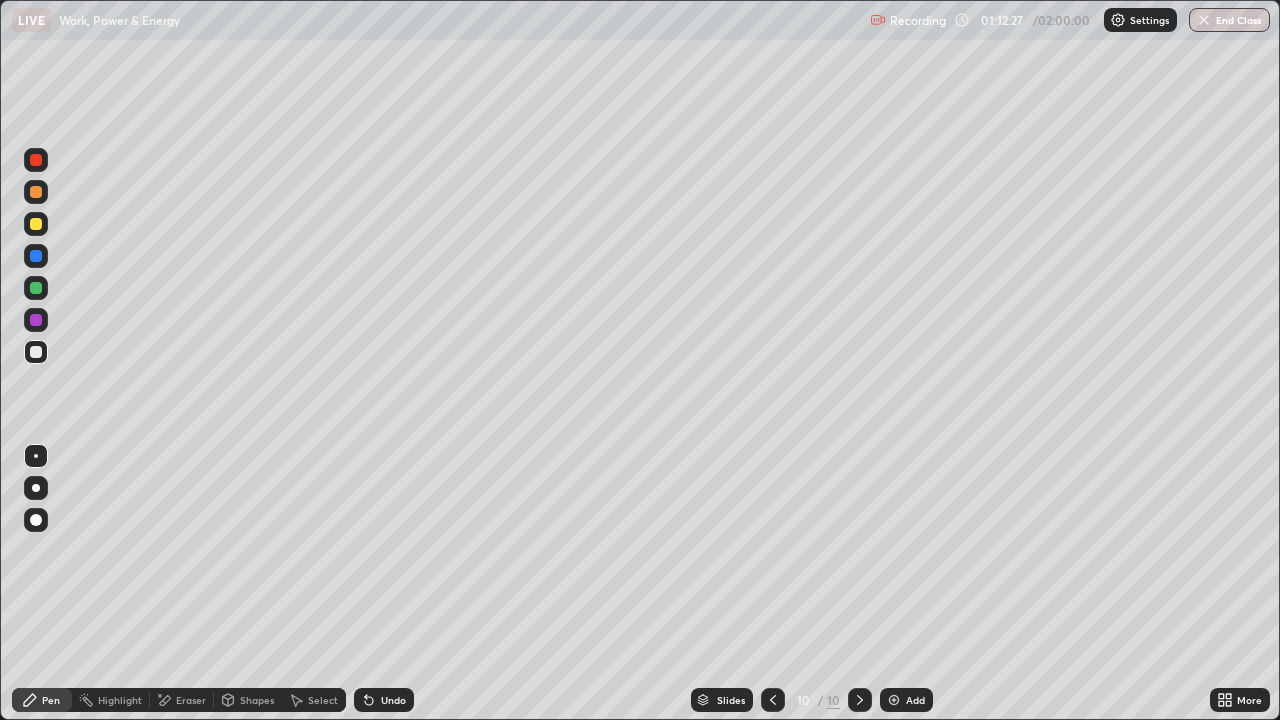 click on "Add" at bounding box center [906, 700] 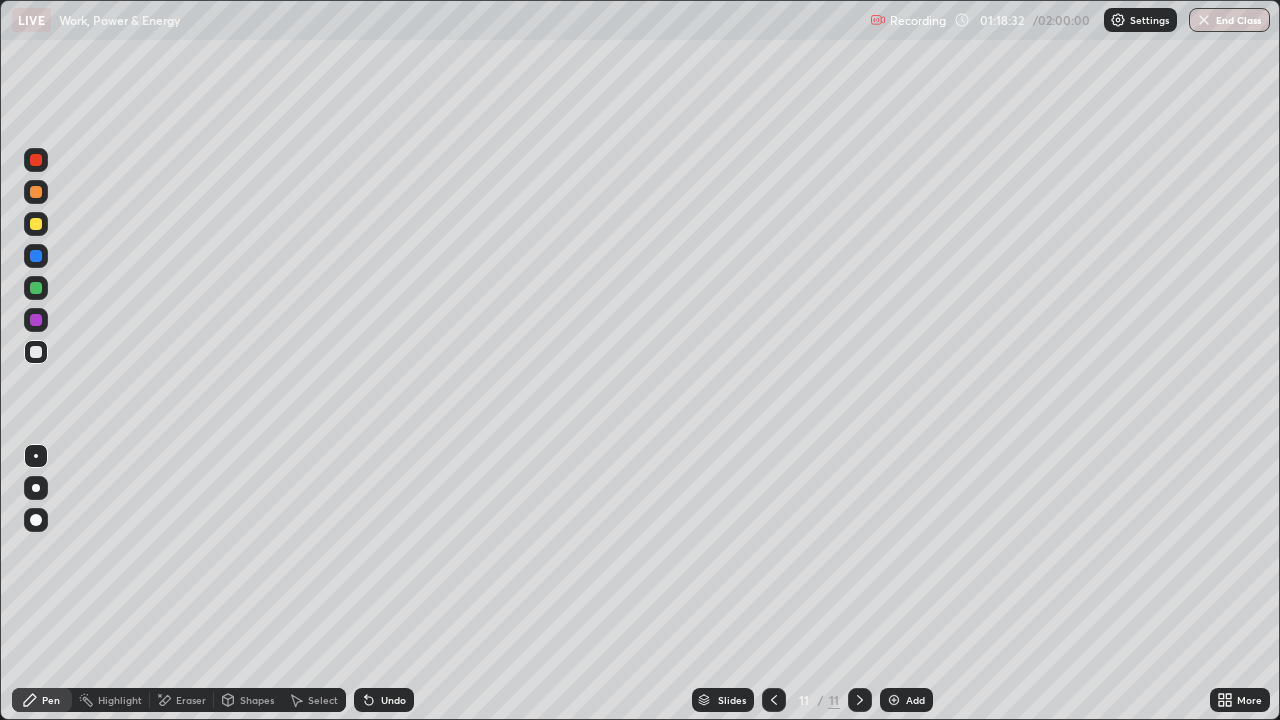 click on "Add" at bounding box center (915, 700) 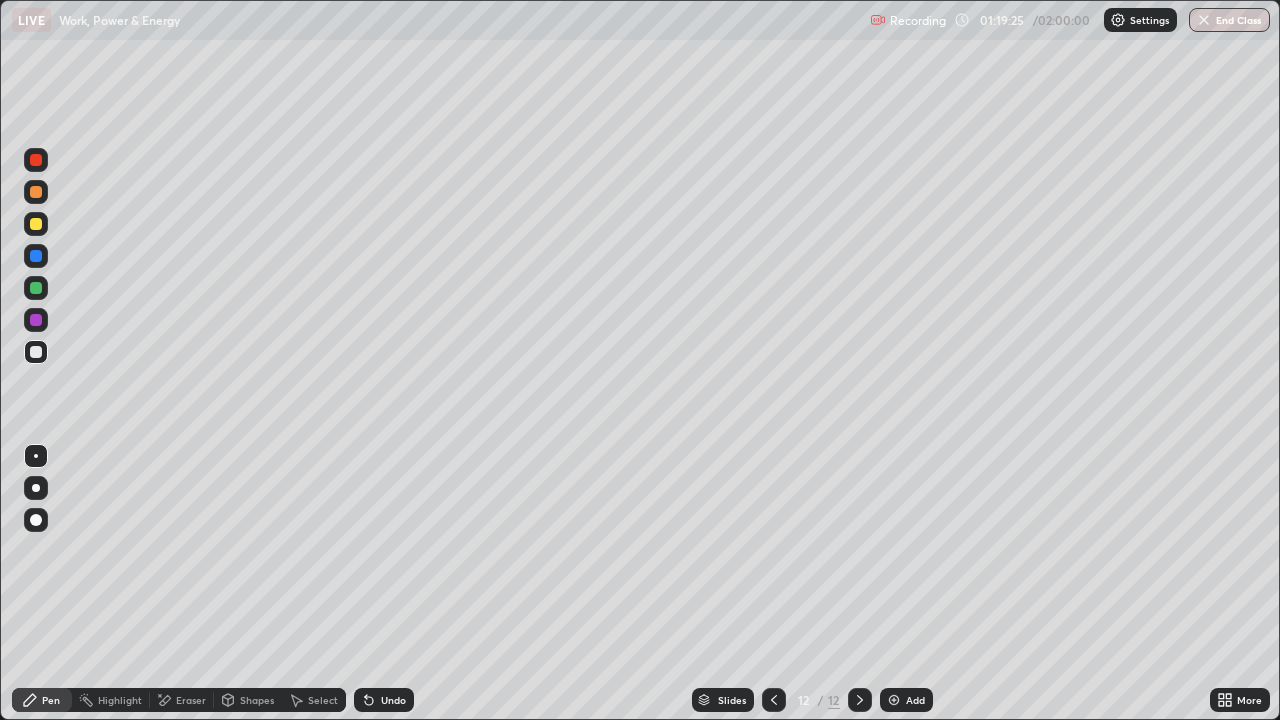 click on "Eraser" at bounding box center (191, 700) 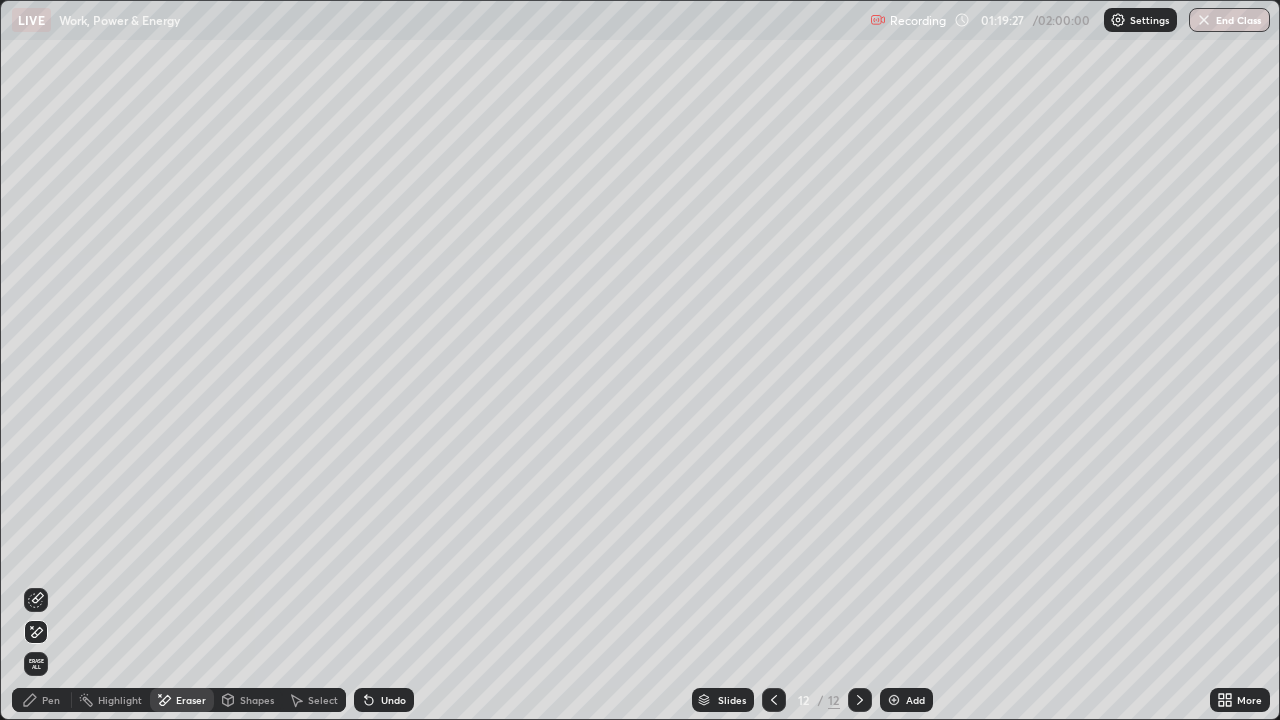 click on "Pen" at bounding box center [51, 700] 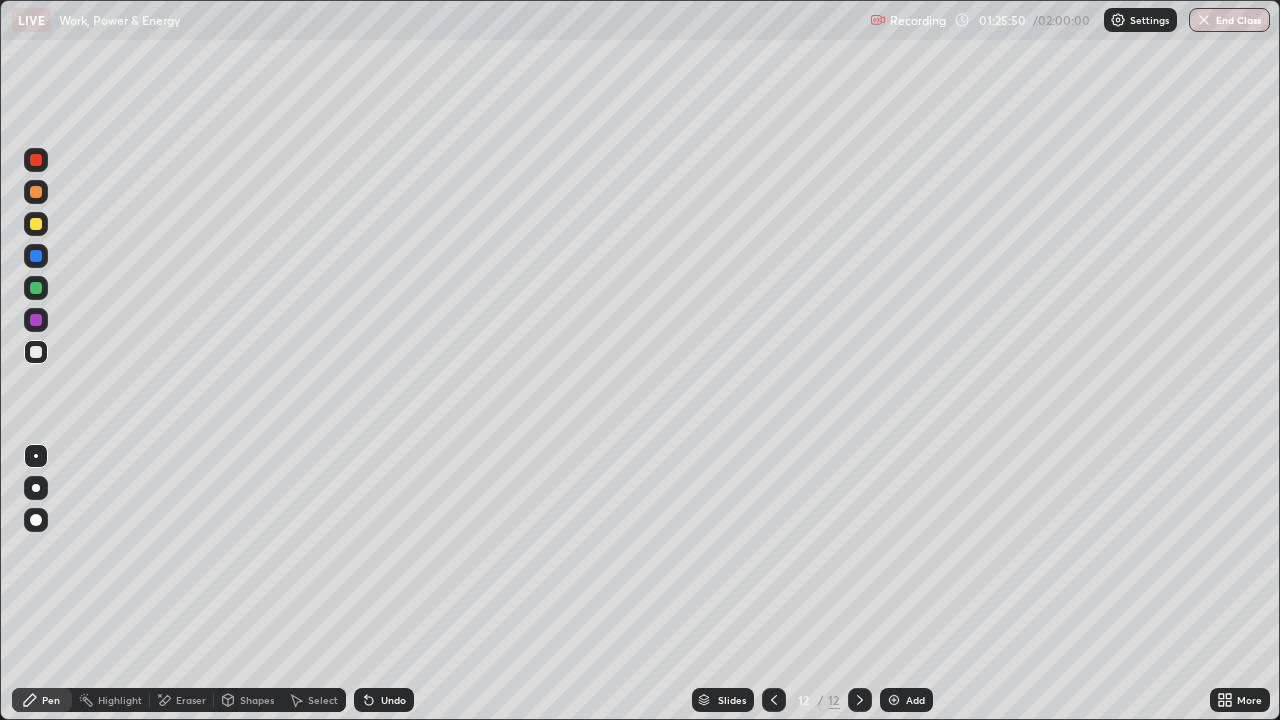 click on "Eraser" at bounding box center [191, 700] 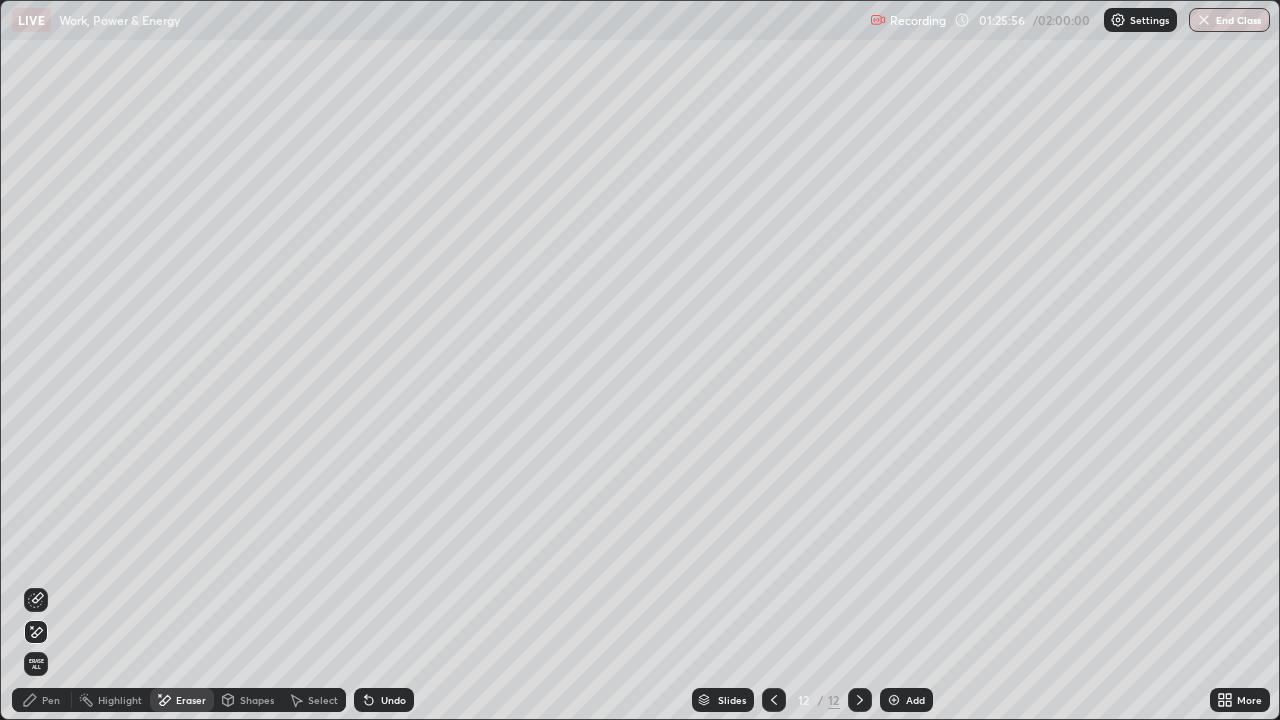 click on "Pen" at bounding box center (51, 700) 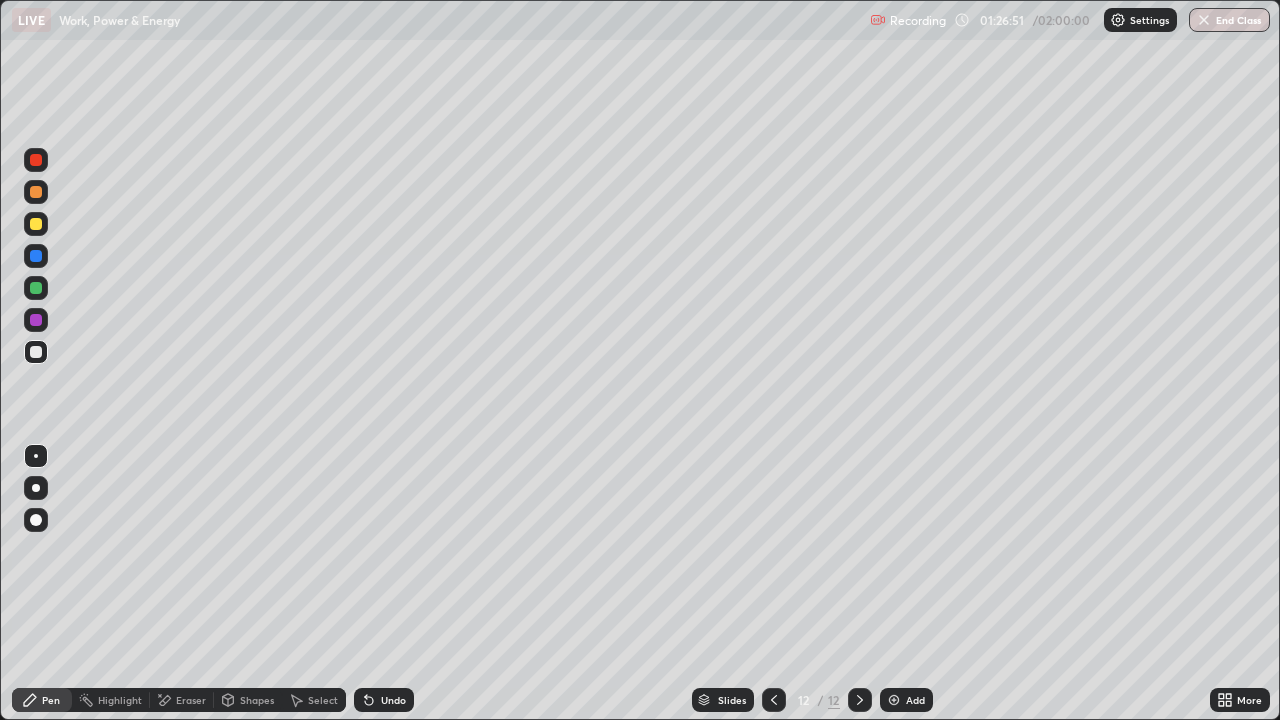 click on "Add" at bounding box center (915, 700) 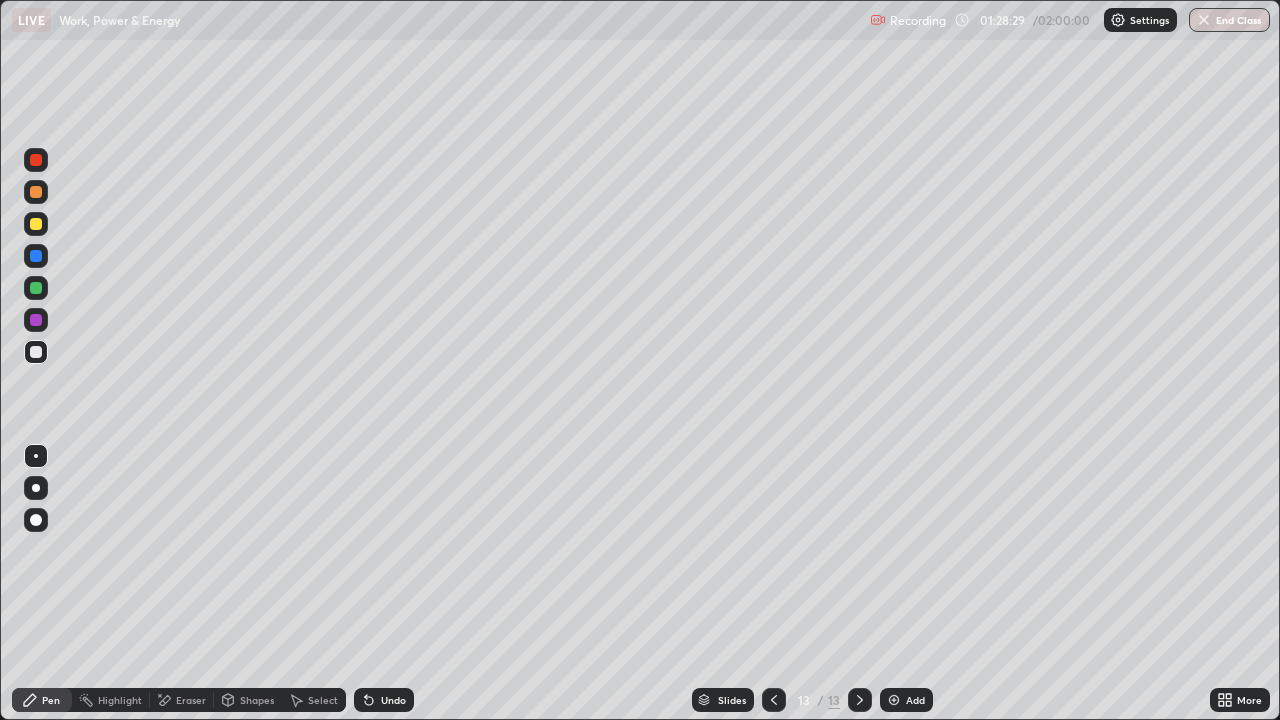click on "Undo" at bounding box center [384, 700] 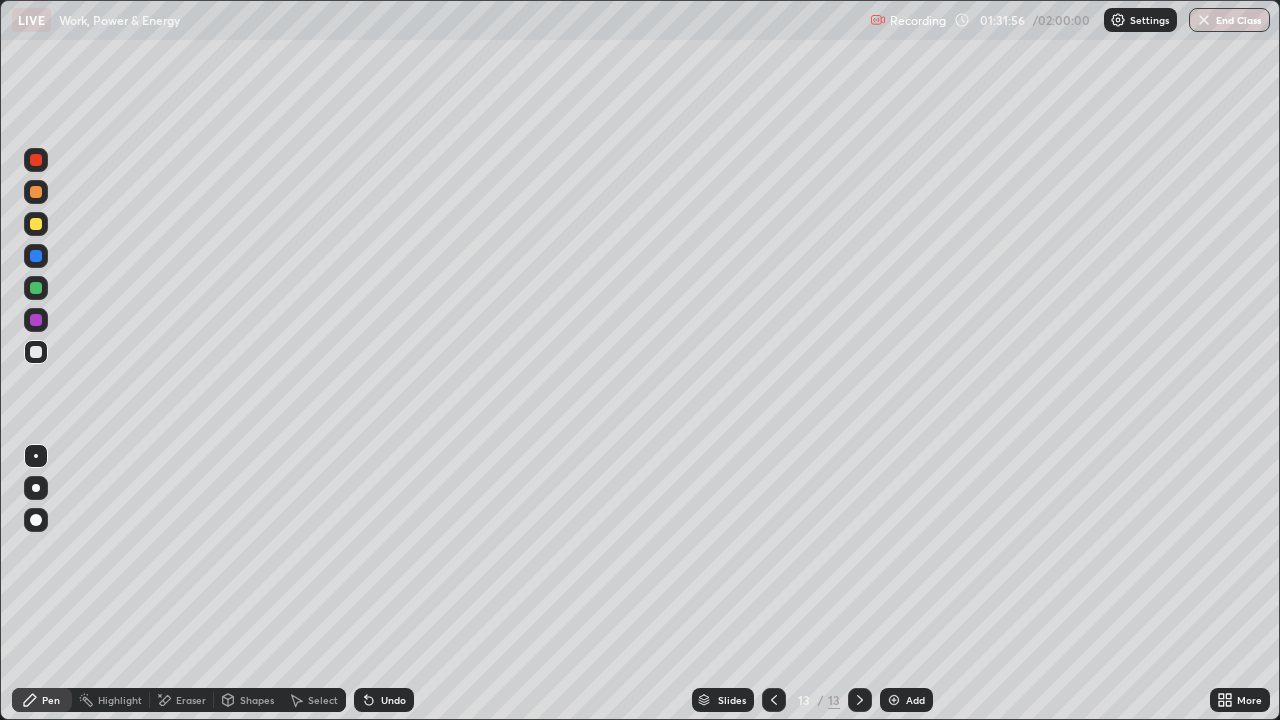 click on "Undo" at bounding box center (384, 700) 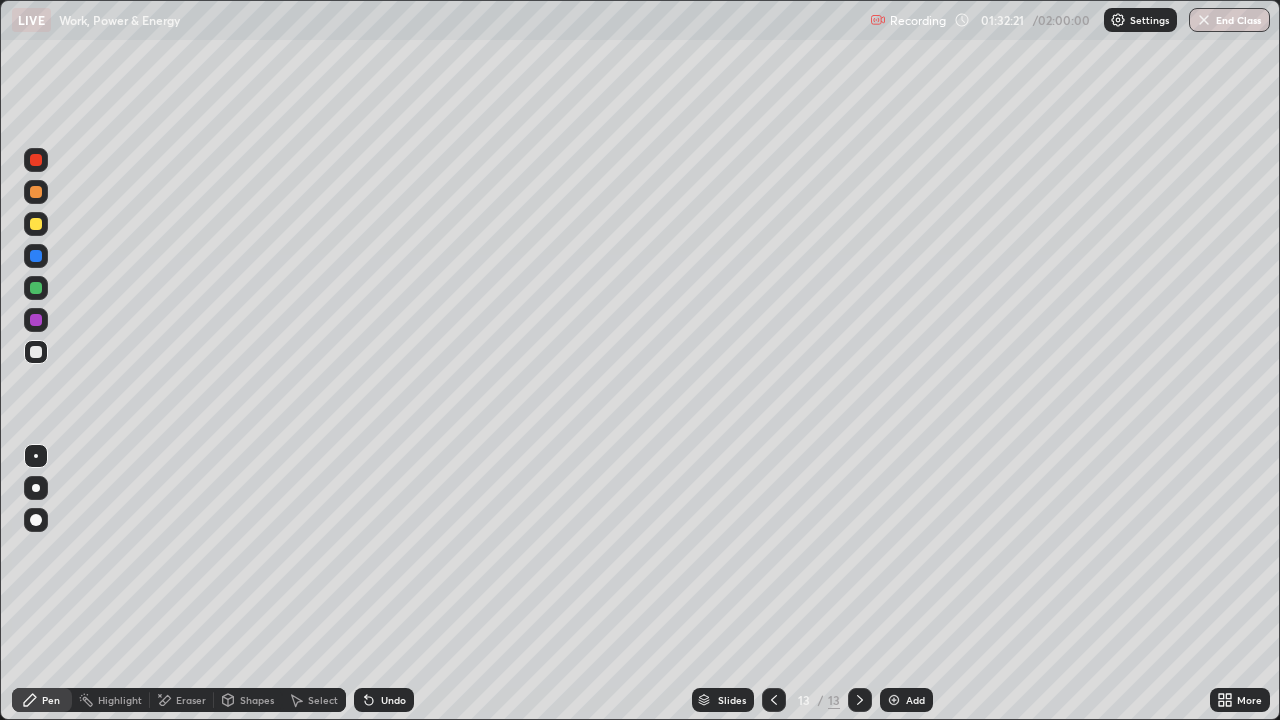click on "Undo" at bounding box center (393, 700) 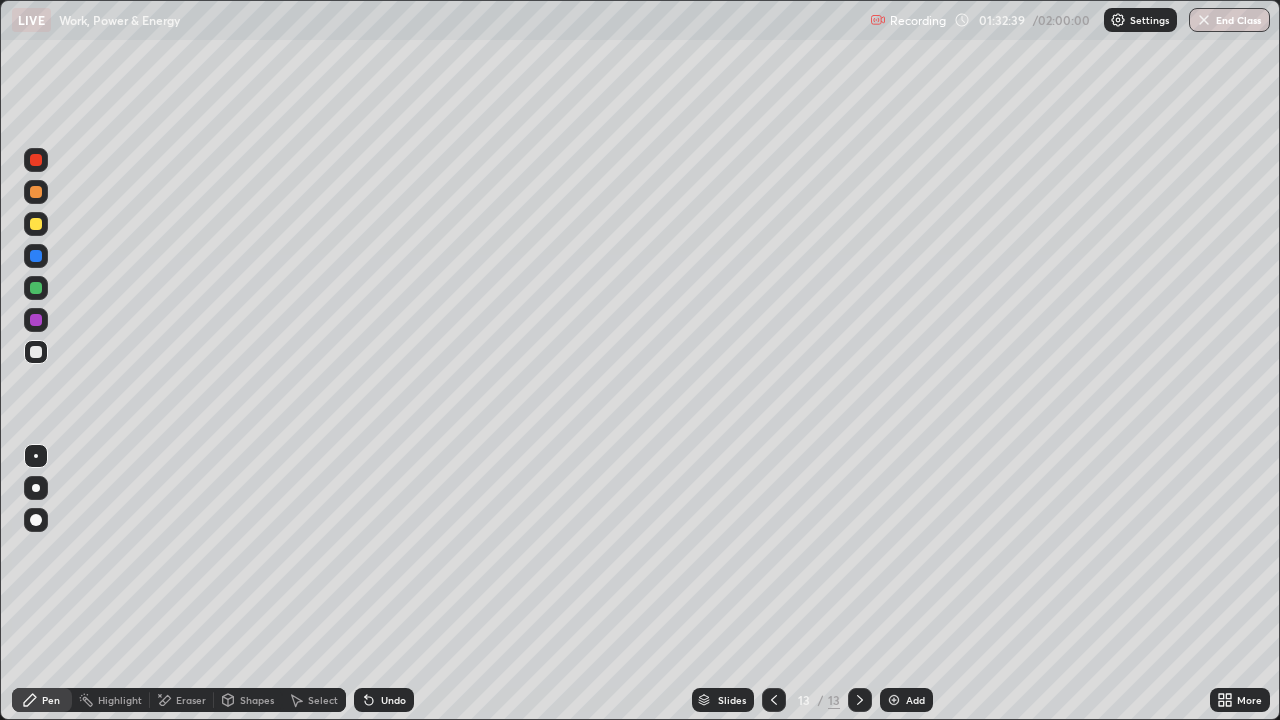 click on "Undo" at bounding box center (393, 700) 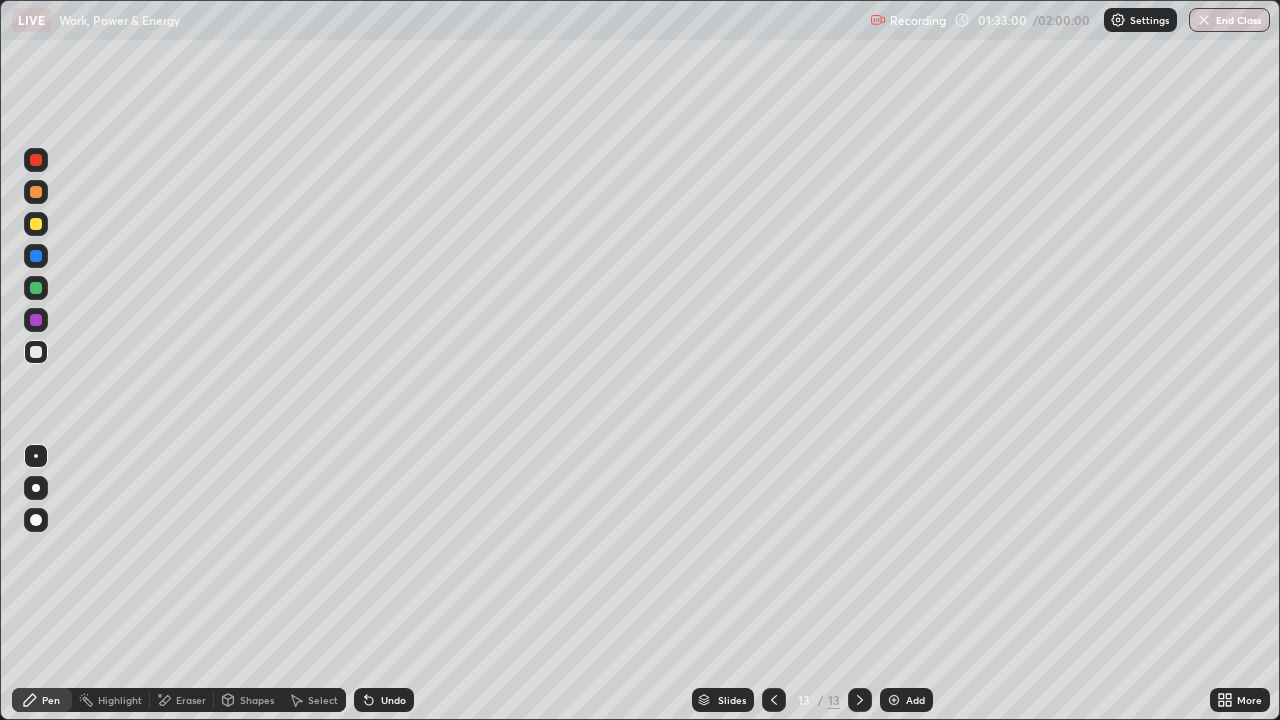 click on "Undo" at bounding box center (393, 700) 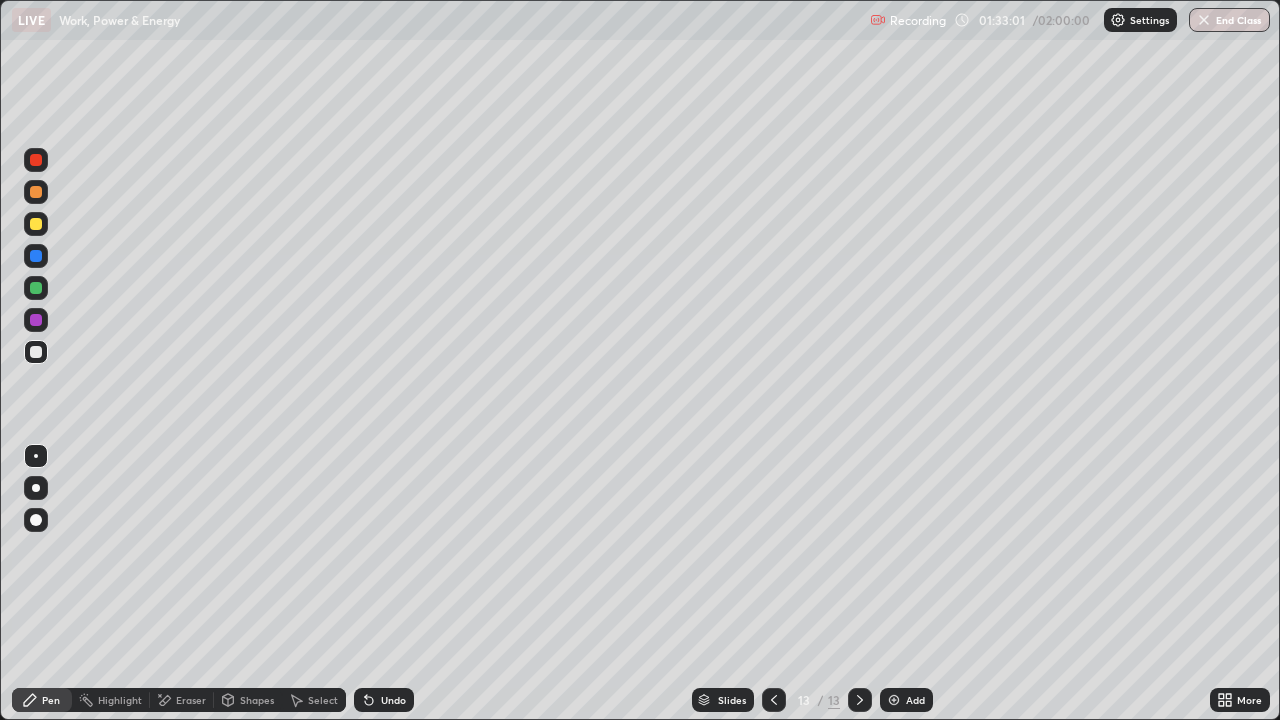 click on "Undo" at bounding box center (393, 700) 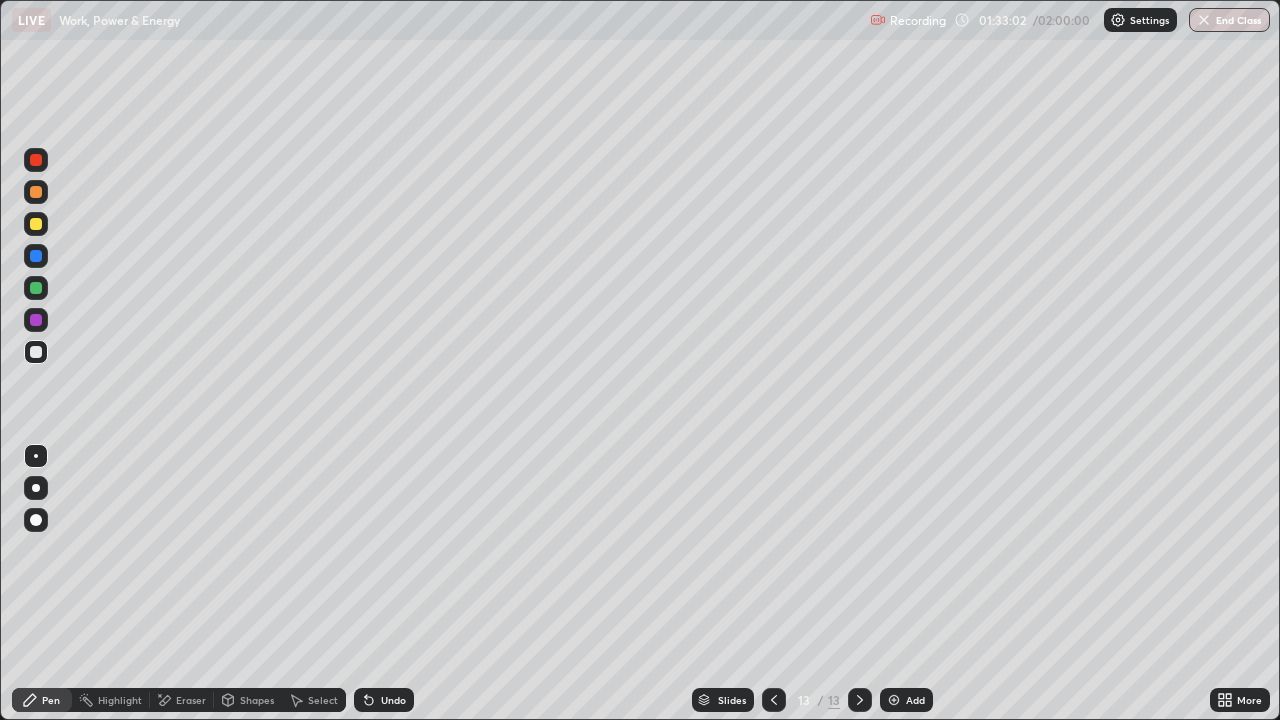 click on "Undo" at bounding box center [393, 700] 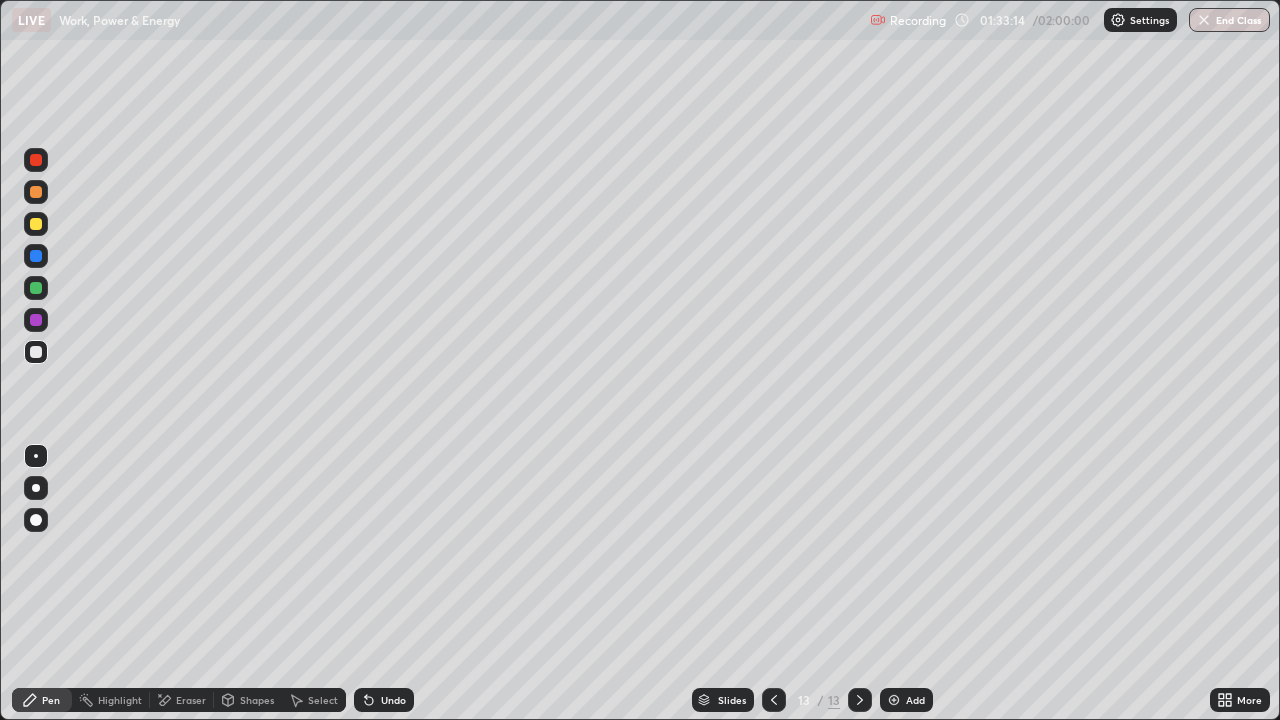 click on "Undo" at bounding box center (384, 700) 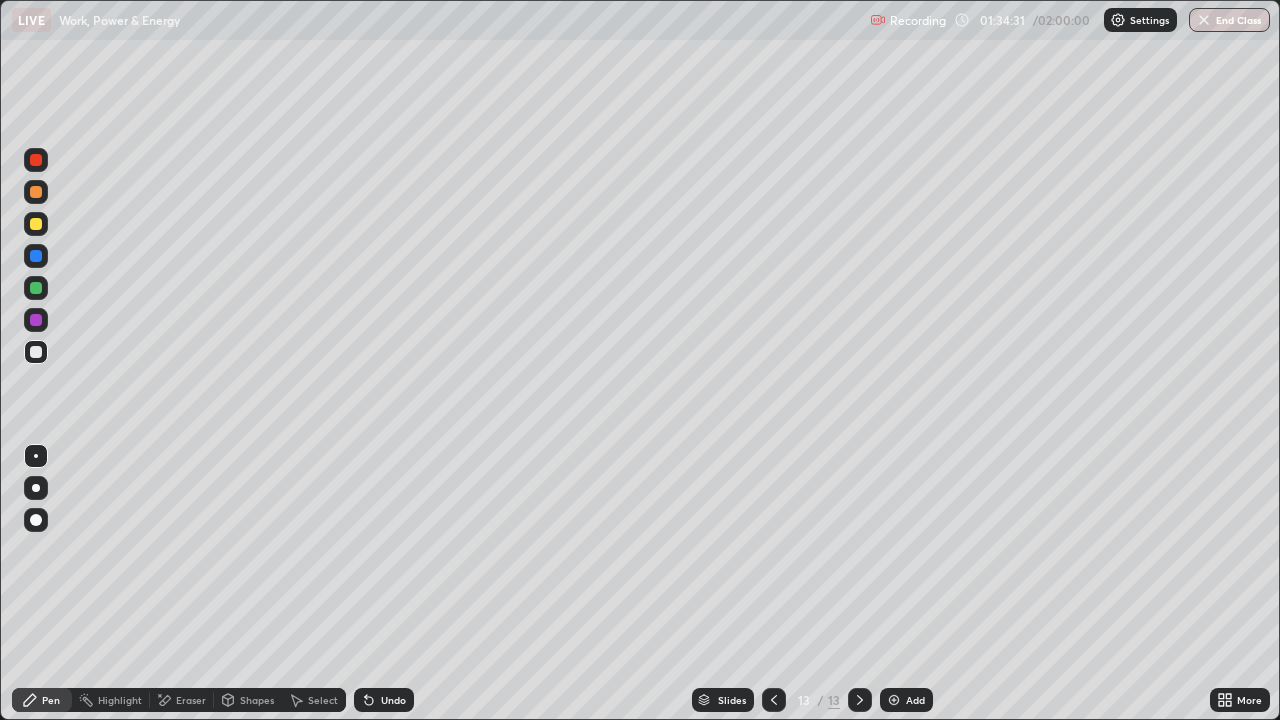 click on "Undo" at bounding box center [393, 700] 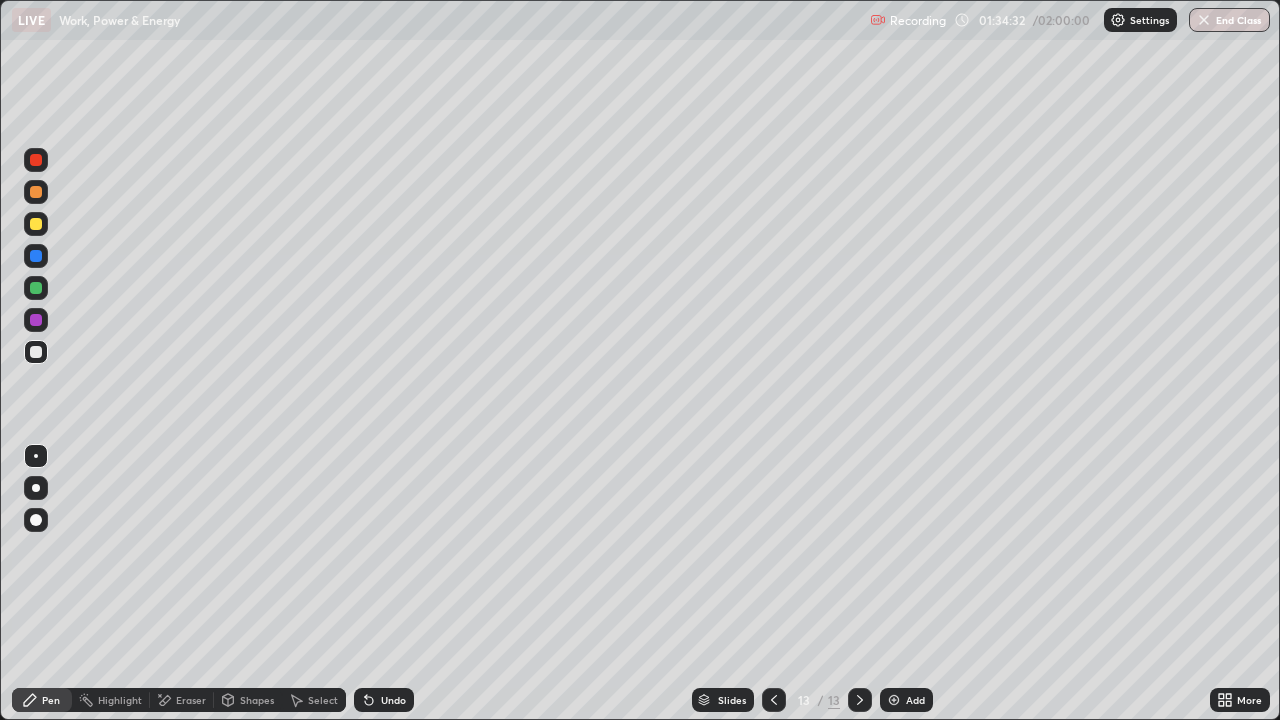 click on "Undo" at bounding box center [393, 700] 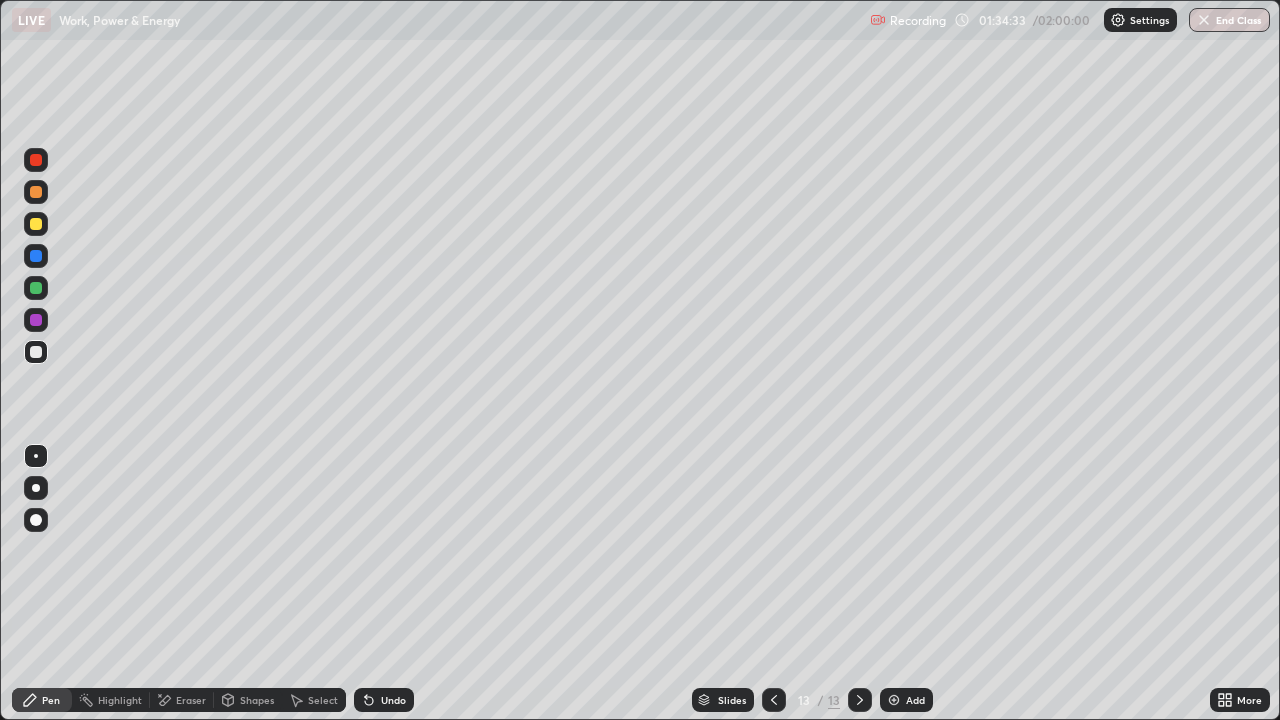 click on "Undo" at bounding box center [384, 700] 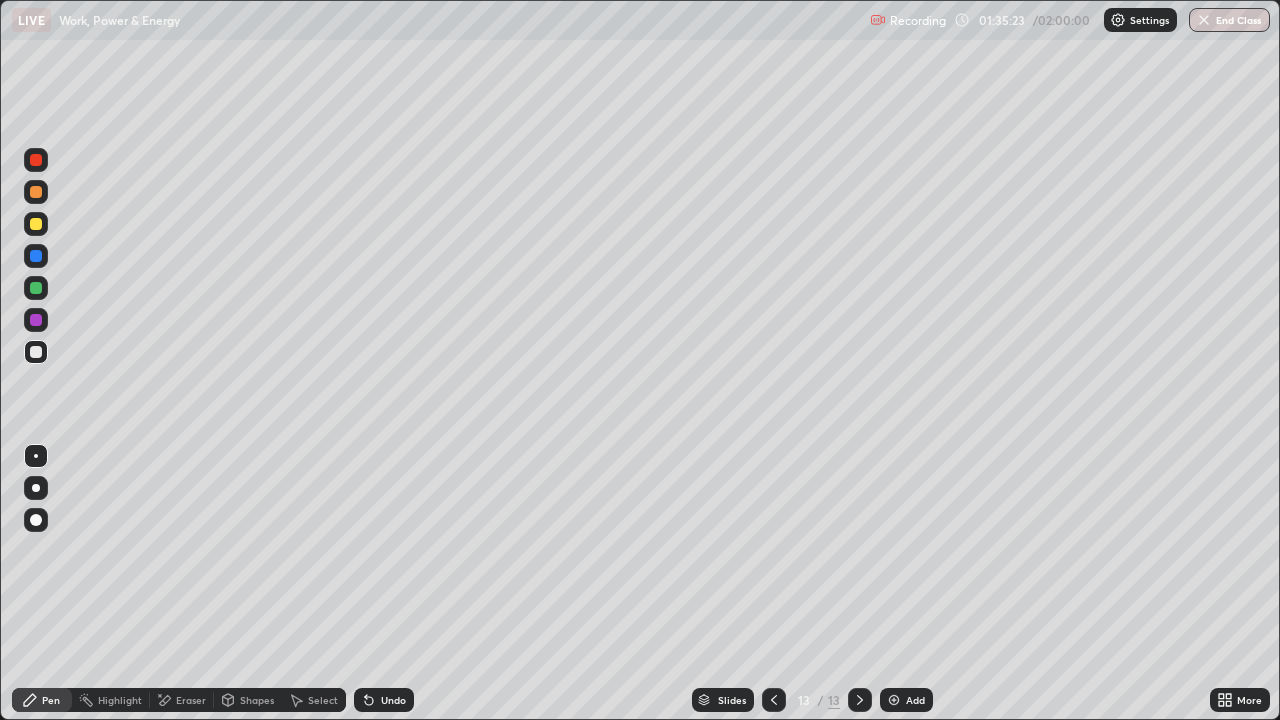 click on "Undo" at bounding box center [384, 700] 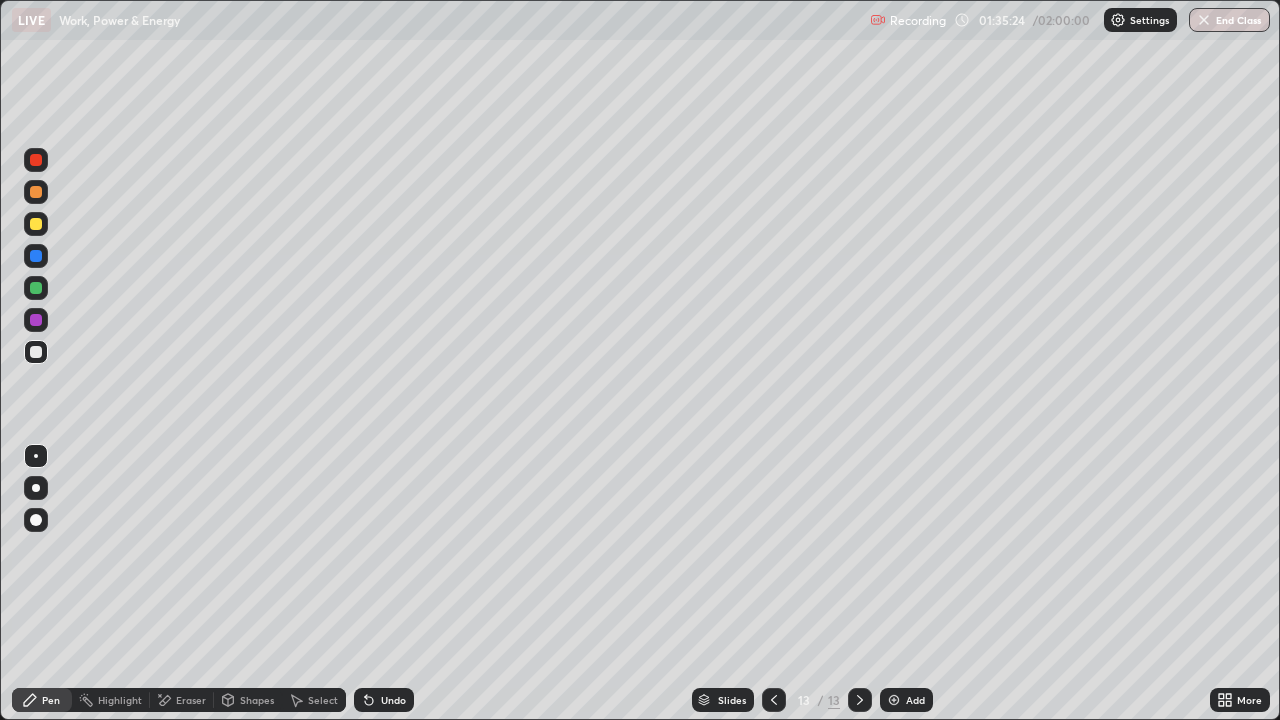 click on "Undo" at bounding box center (384, 700) 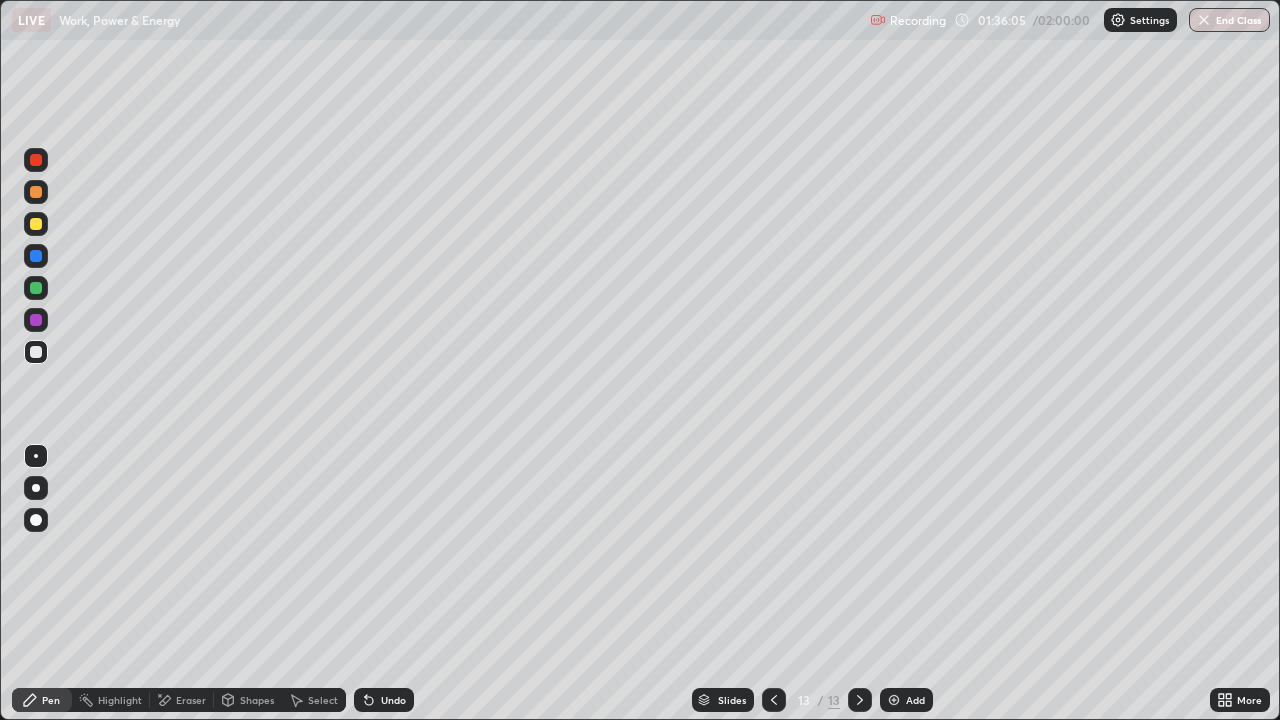 click on "Undo" at bounding box center [384, 700] 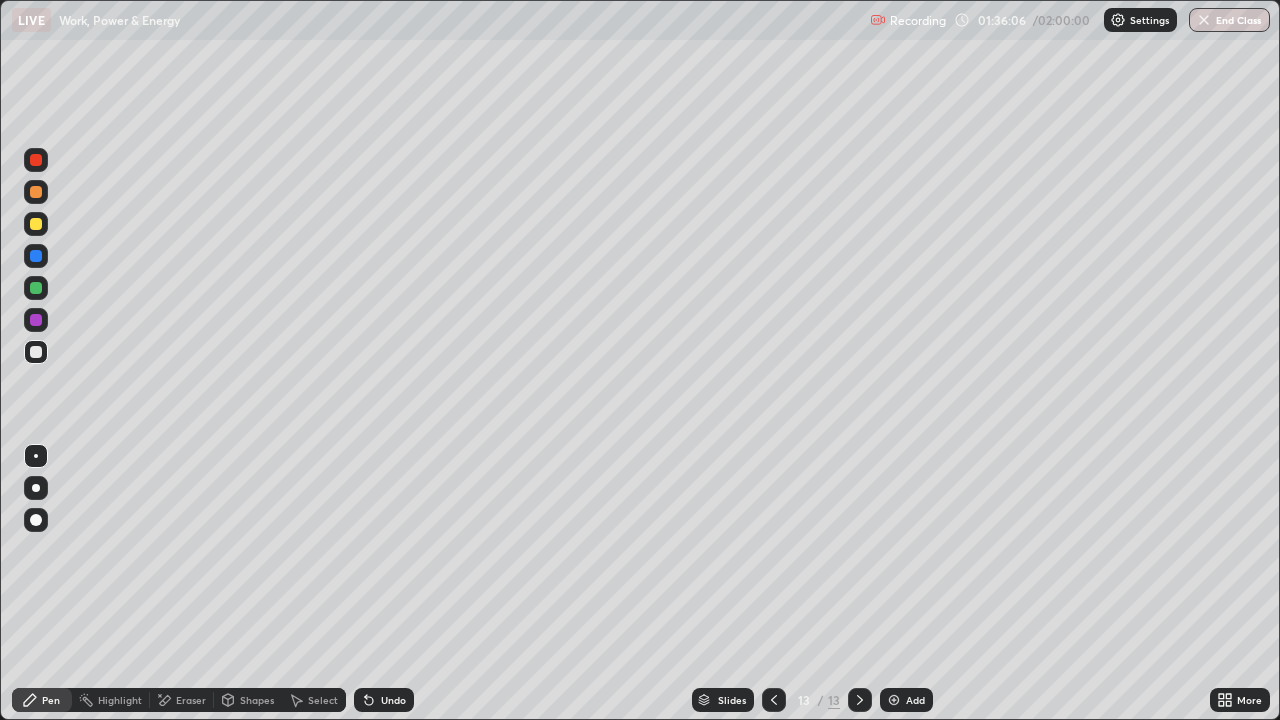 click on "Undo" at bounding box center [384, 700] 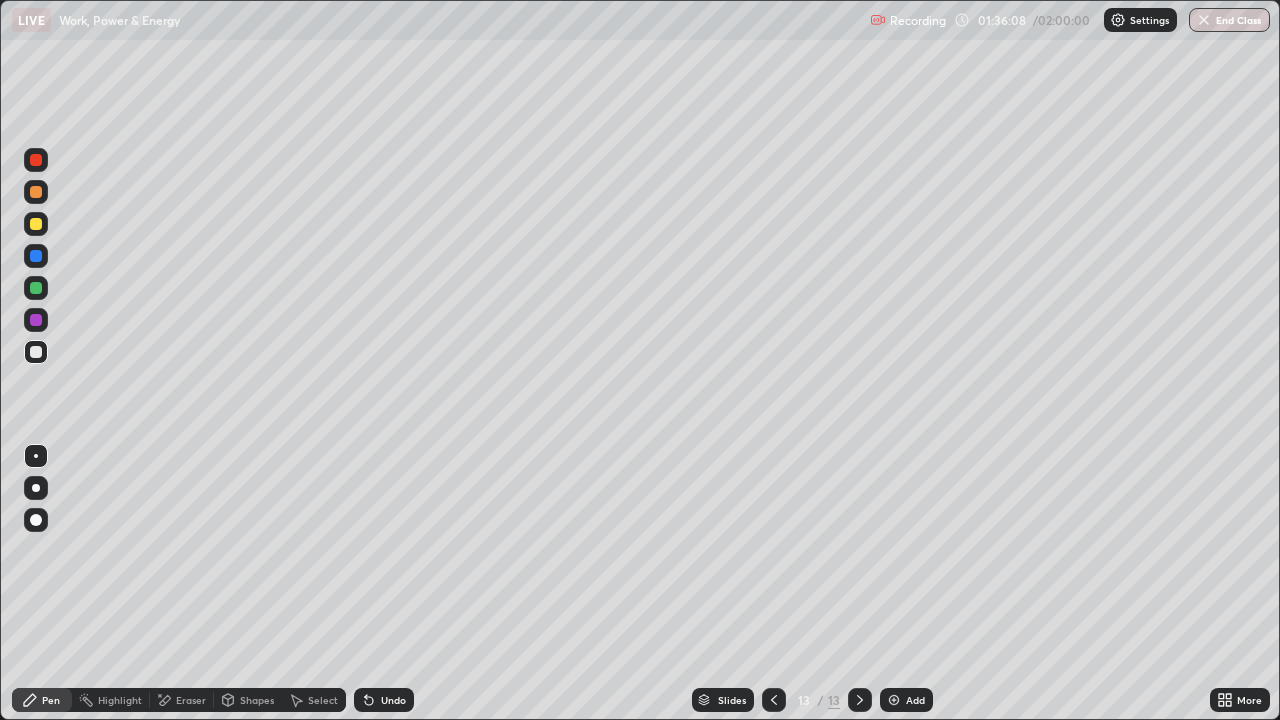 click on "Undo" at bounding box center (384, 700) 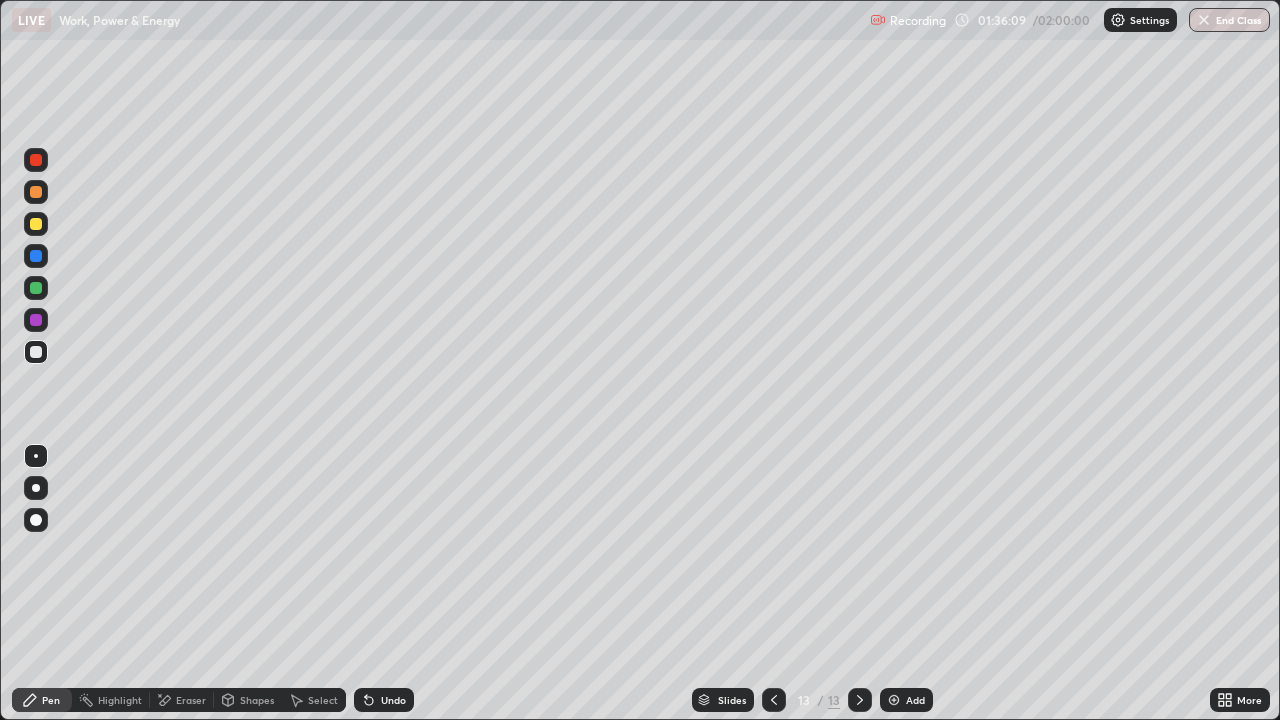 click on "Undo" at bounding box center [393, 700] 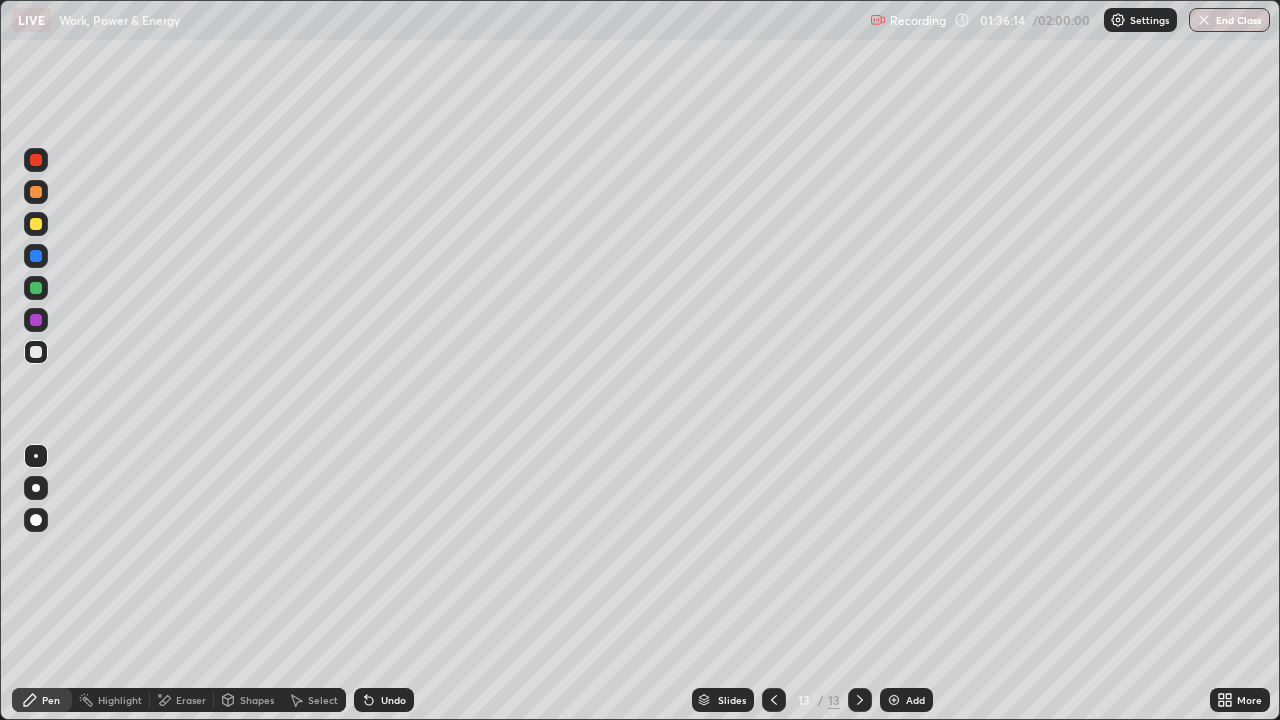 click on "Undo" at bounding box center (393, 700) 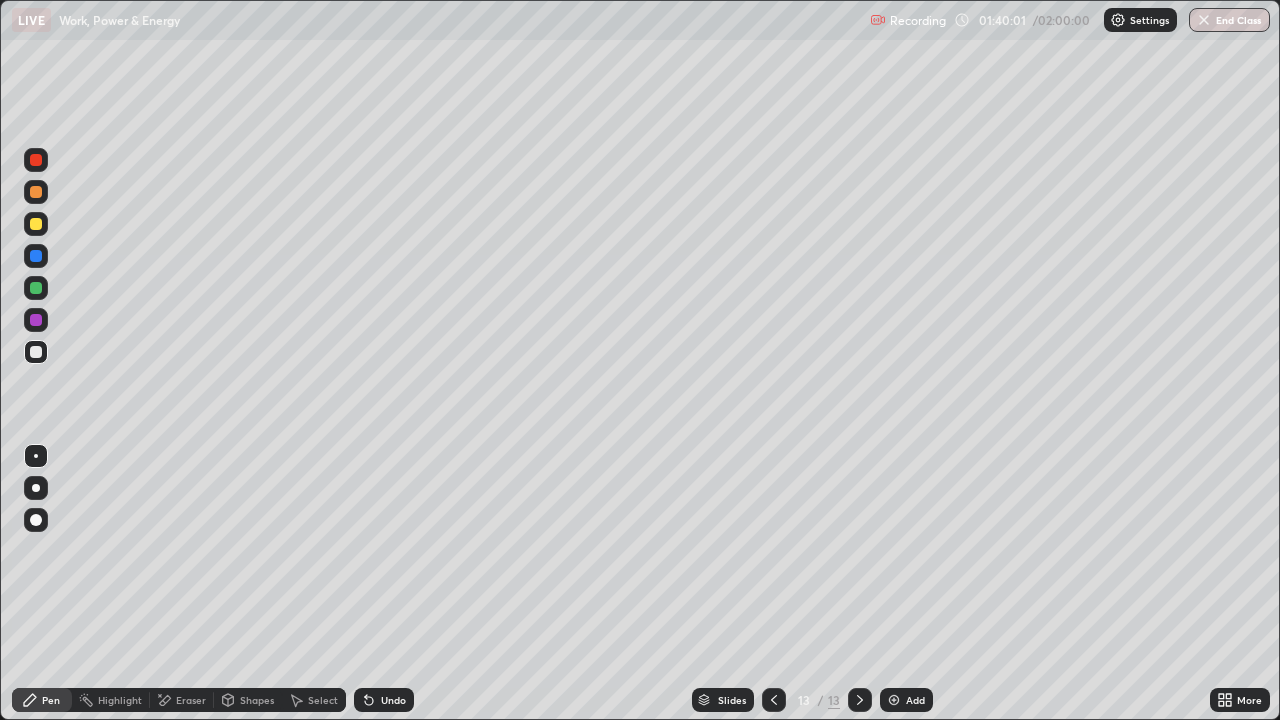 click on "Add" at bounding box center [906, 700] 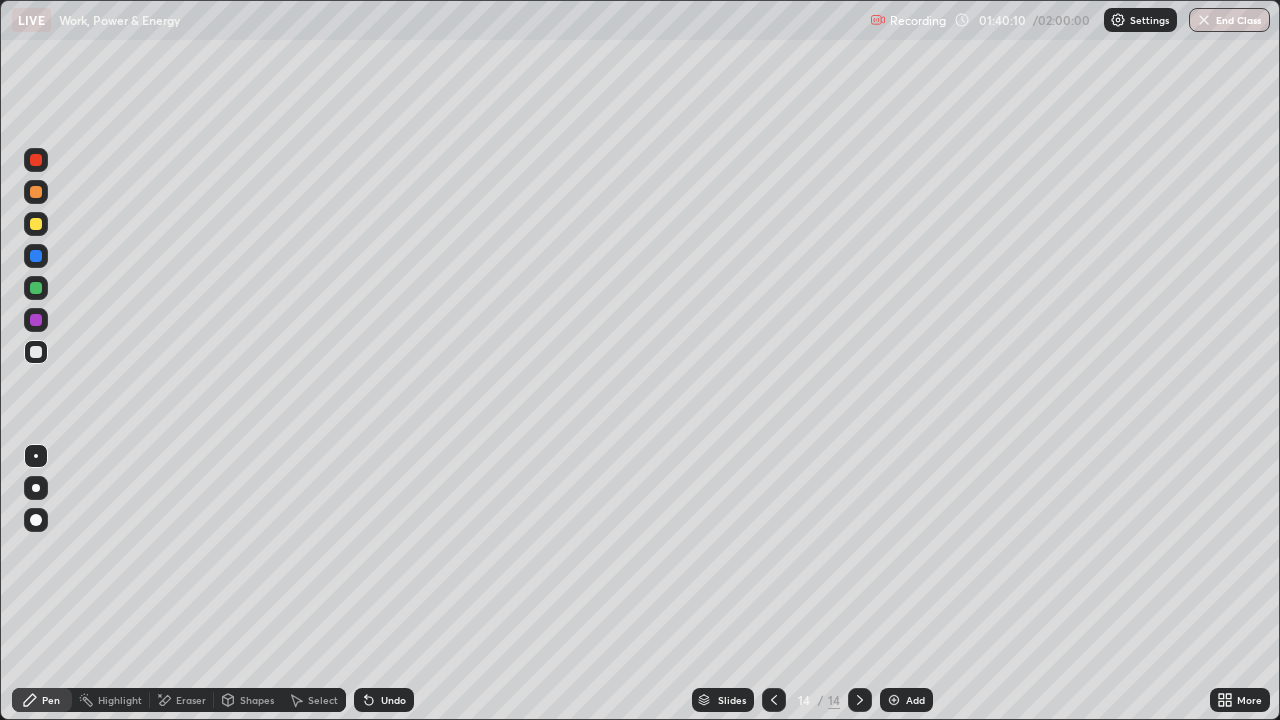 click on "Undo" at bounding box center (384, 700) 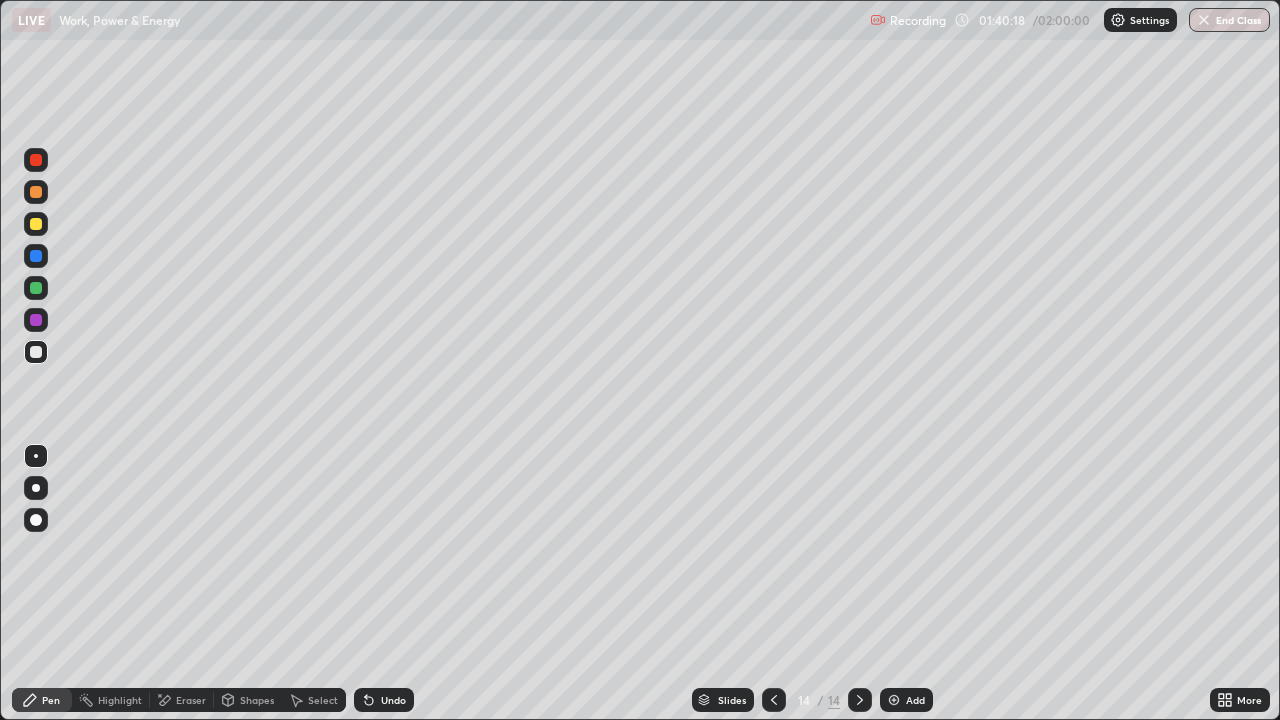 click on "Undo" at bounding box center (384, 700) 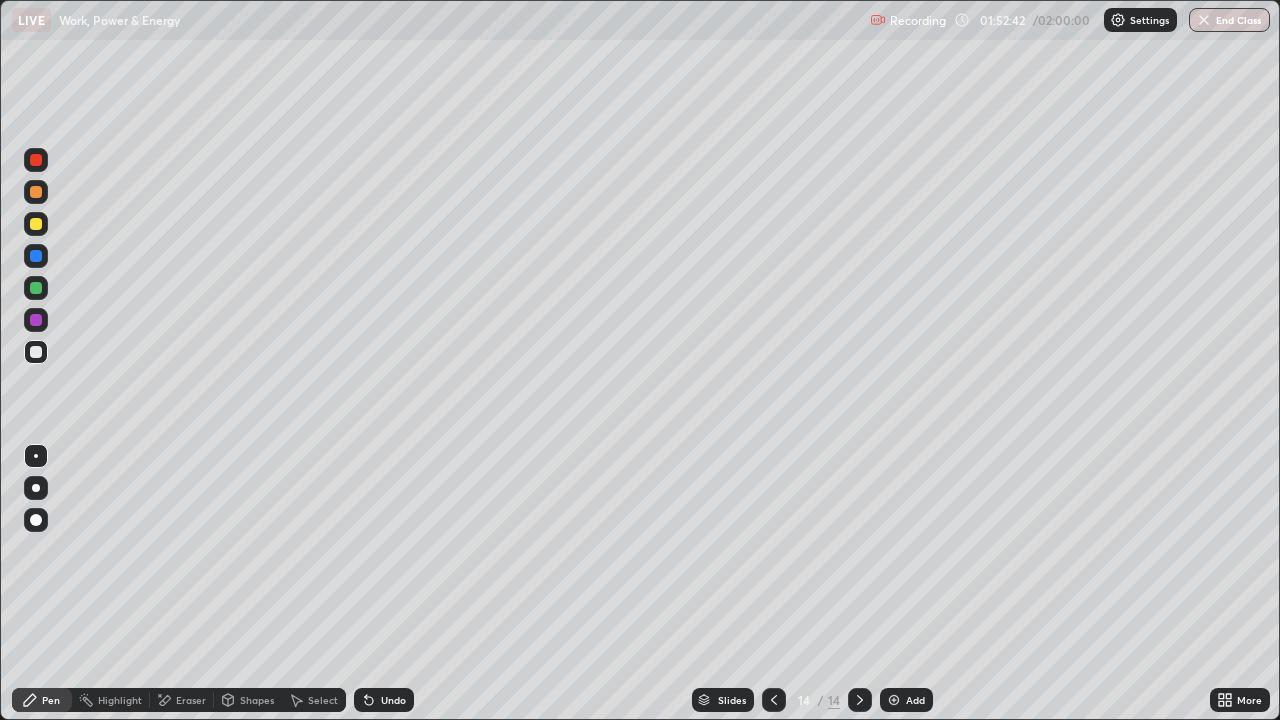 click on "End Class" at bounding box center [1229, 20] 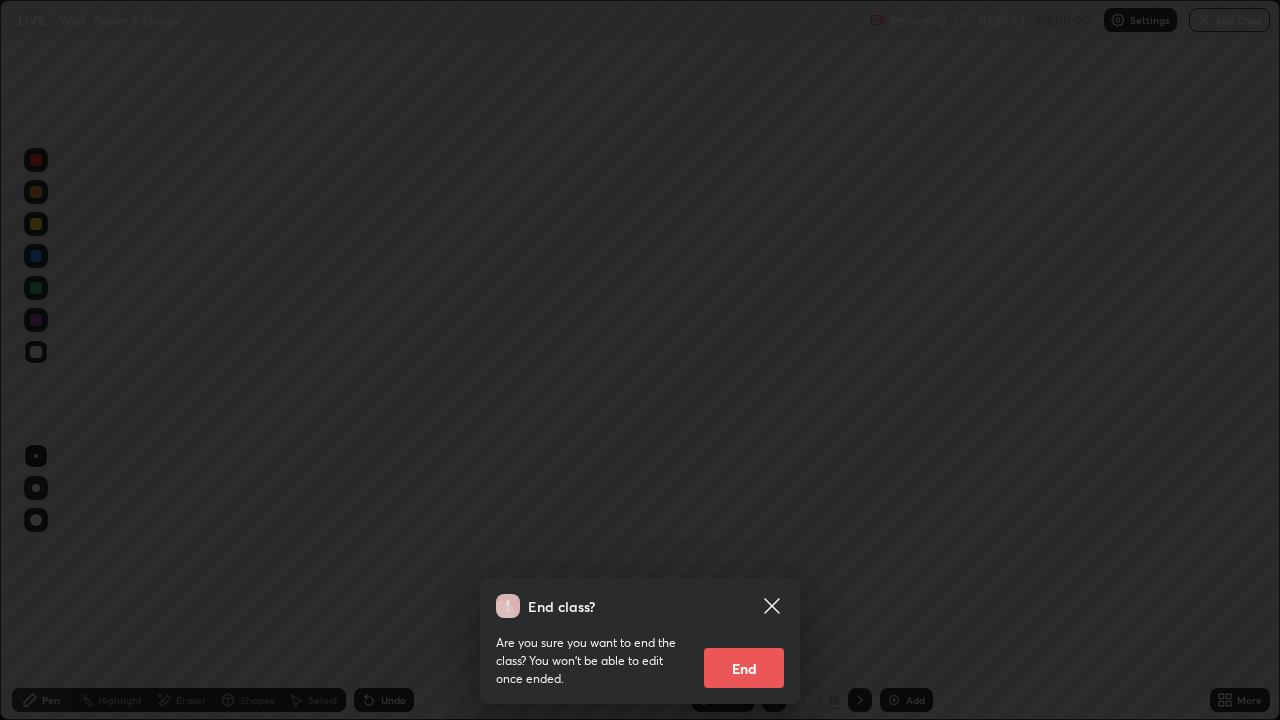 click on "End" at bounding box center [744, 668] 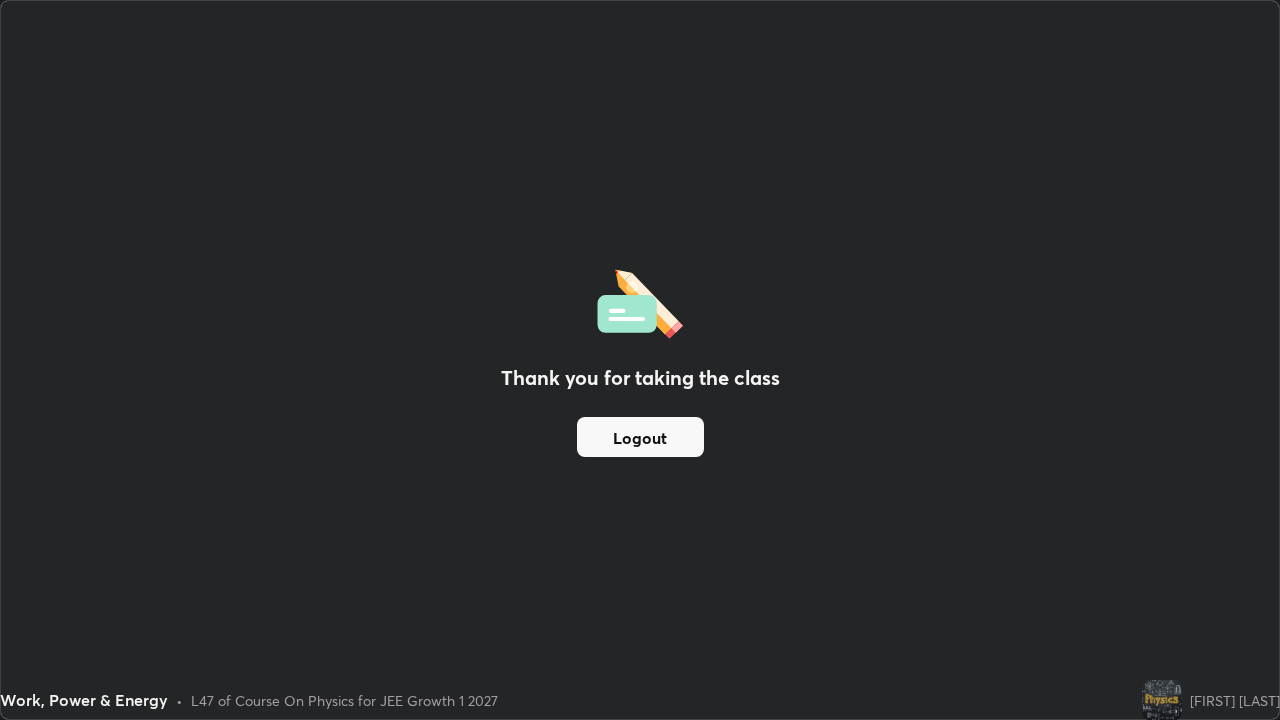 click on "Logout" at bounding box center (640, 437) 